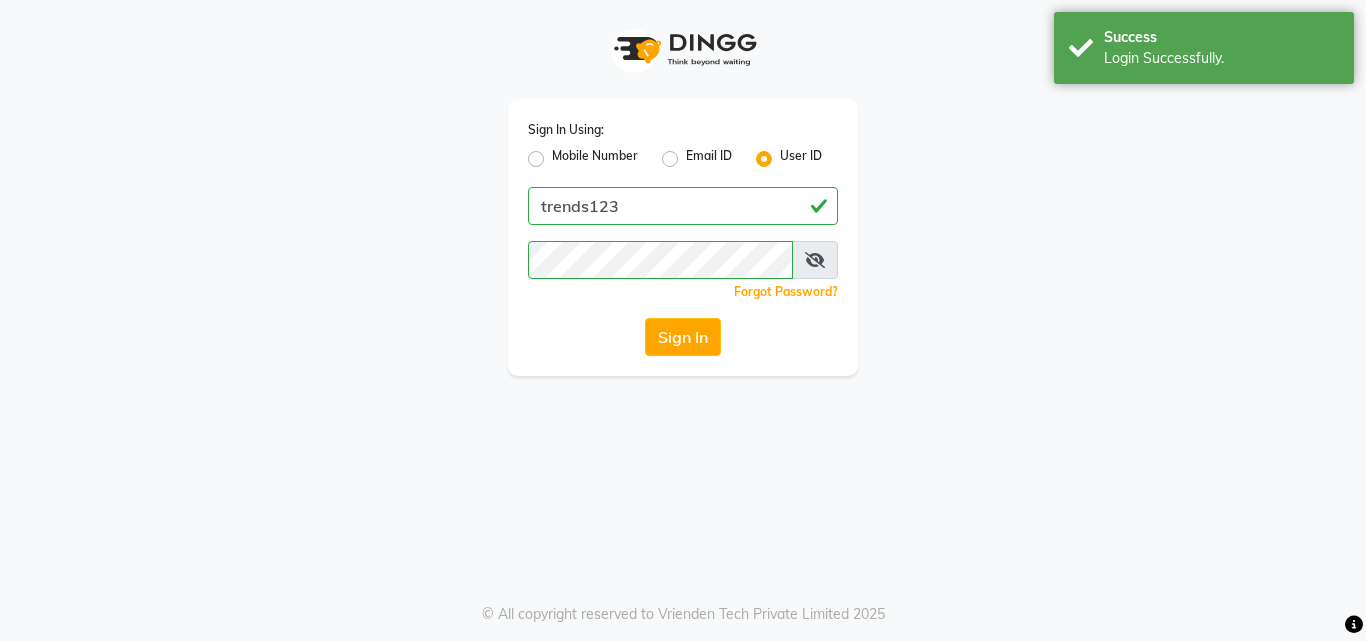 scroll, scrollTop: 0, scrollLeft: 0, axis: both 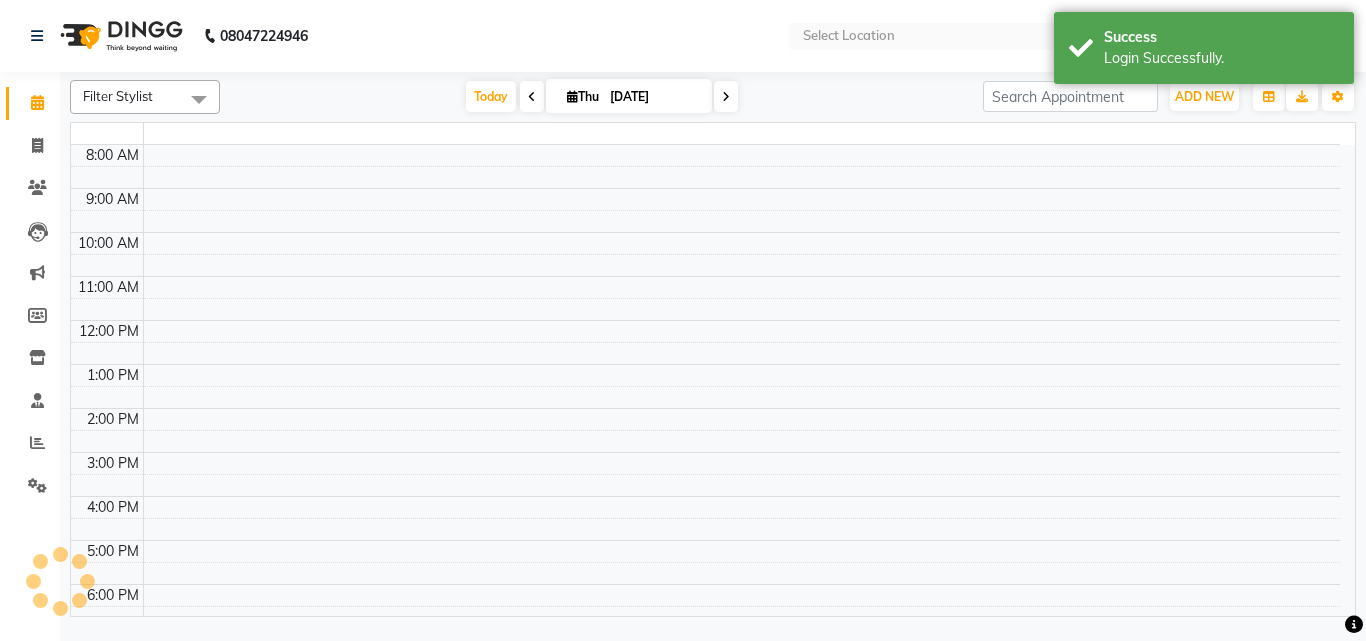 select on "en" 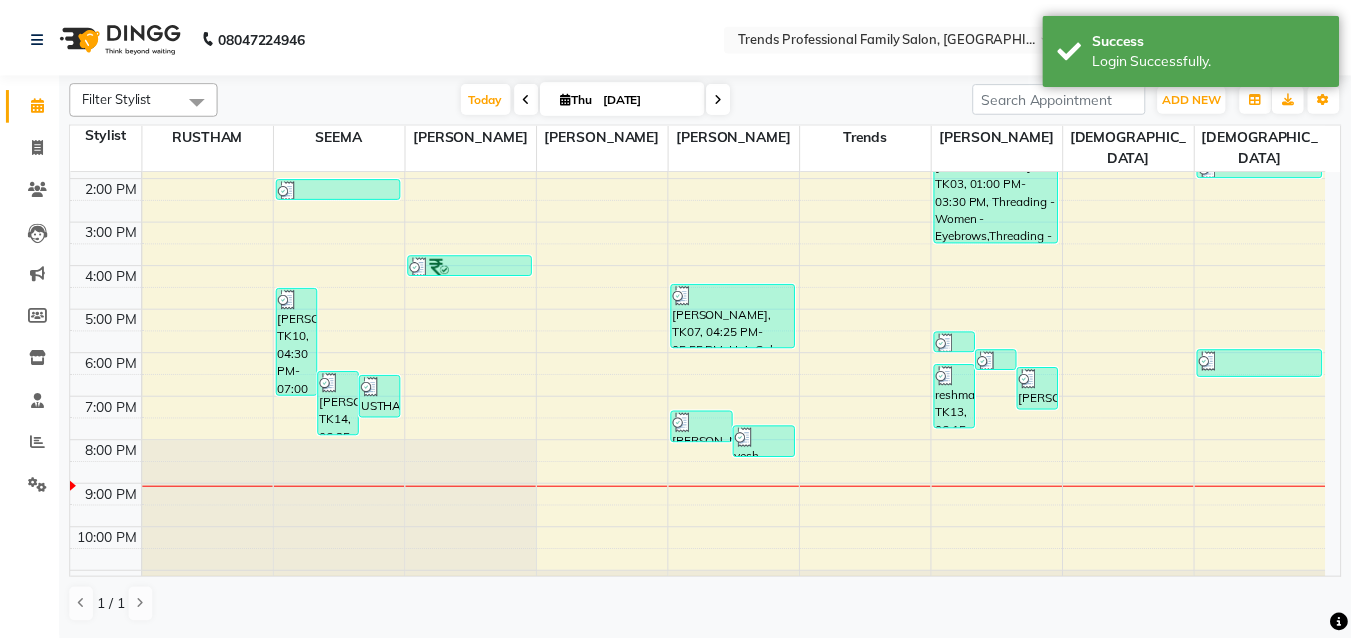 scroll, scrollTop: 274, scrollLeft: 0, axis: vertical 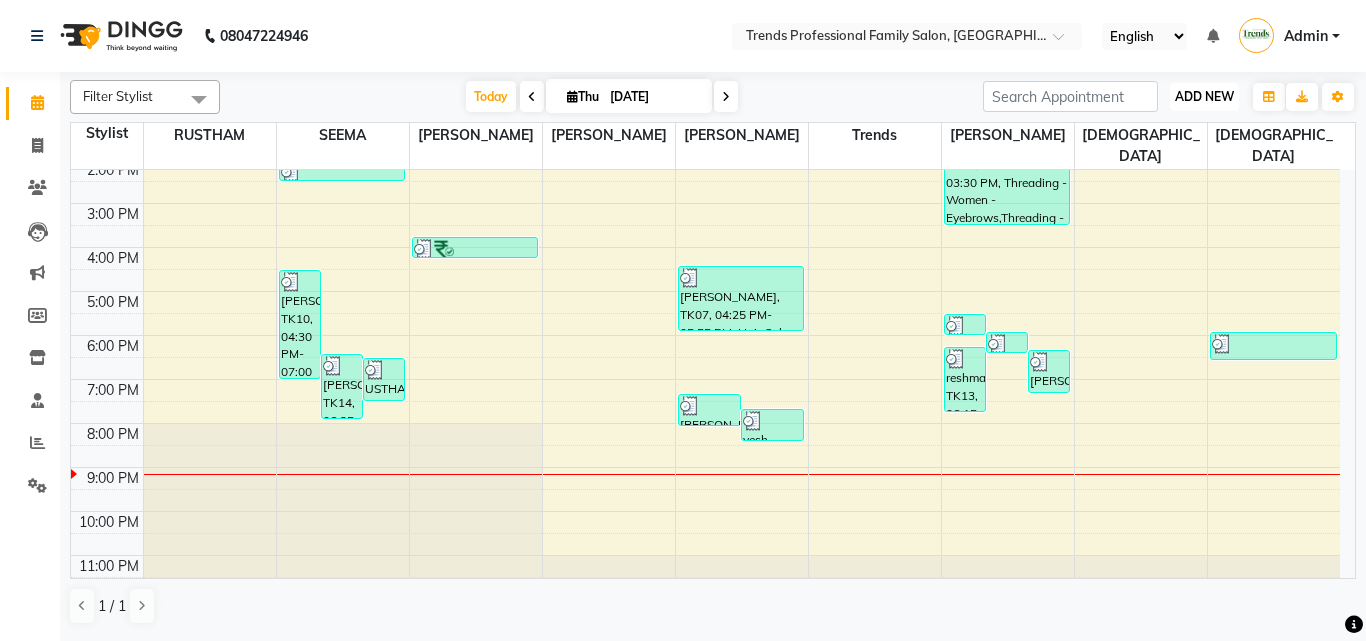 click on "ADD NEW Toggle Dropdown" at bounding box center (1204, 97) 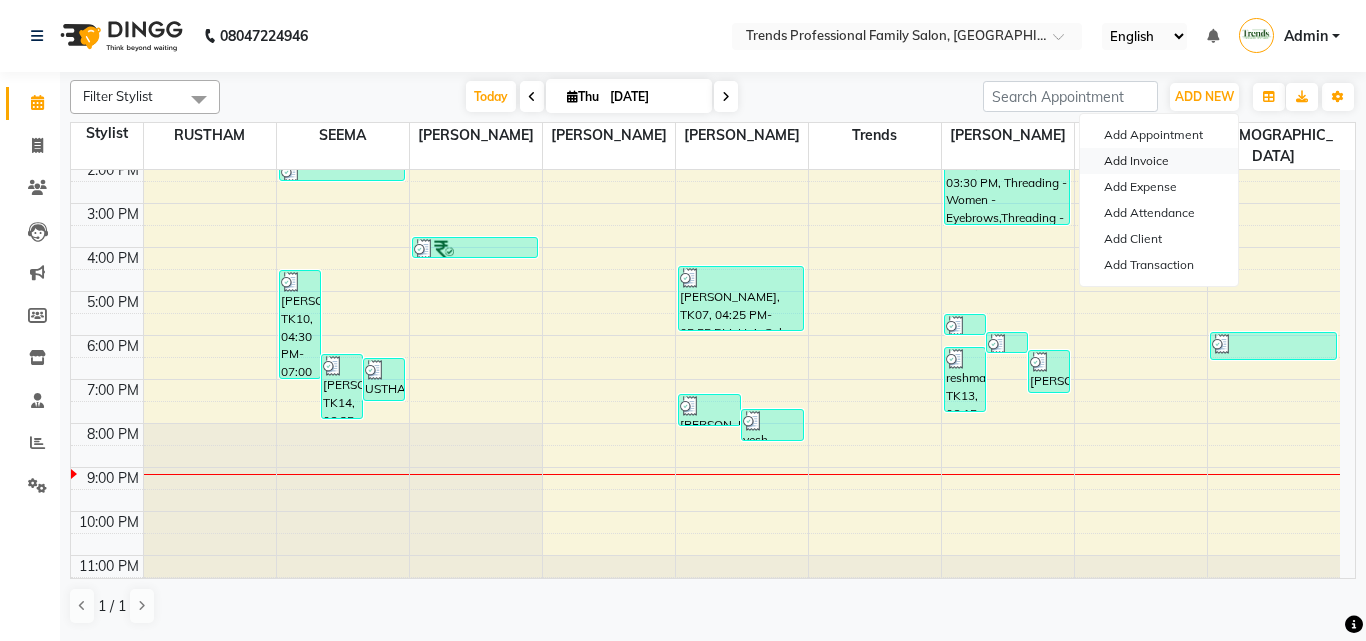 click on "Add Invoice" at bounding box center (1159, 161) 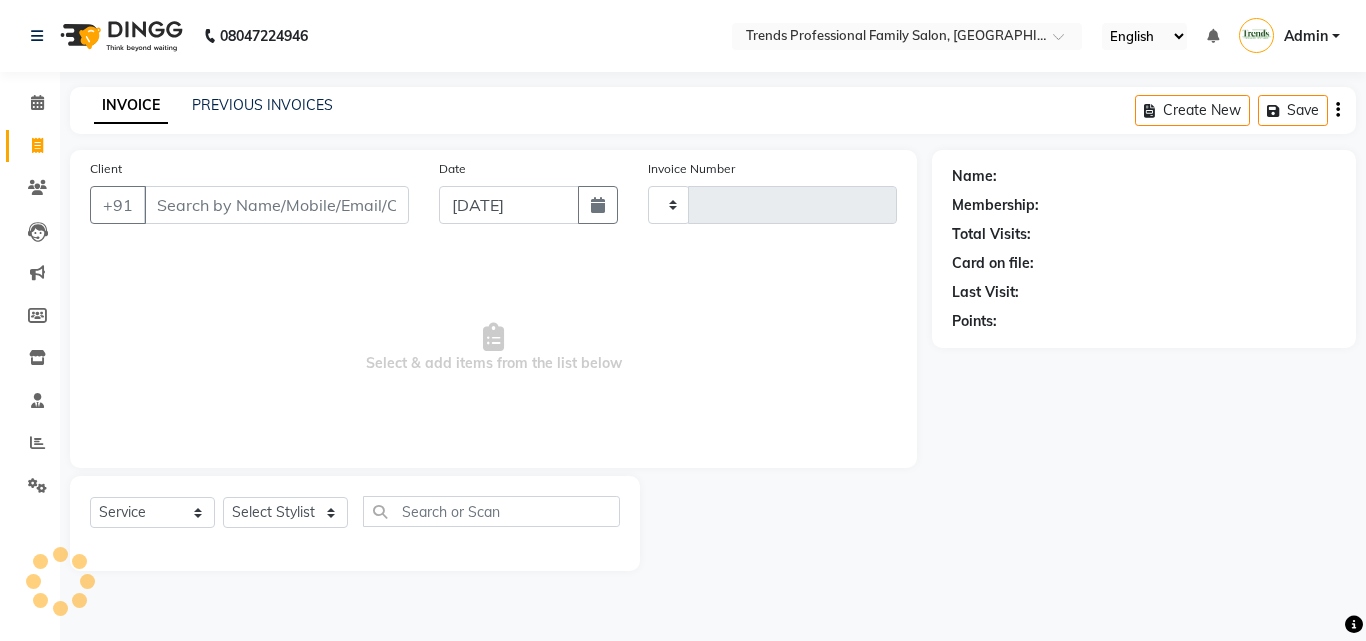 type on "1957" 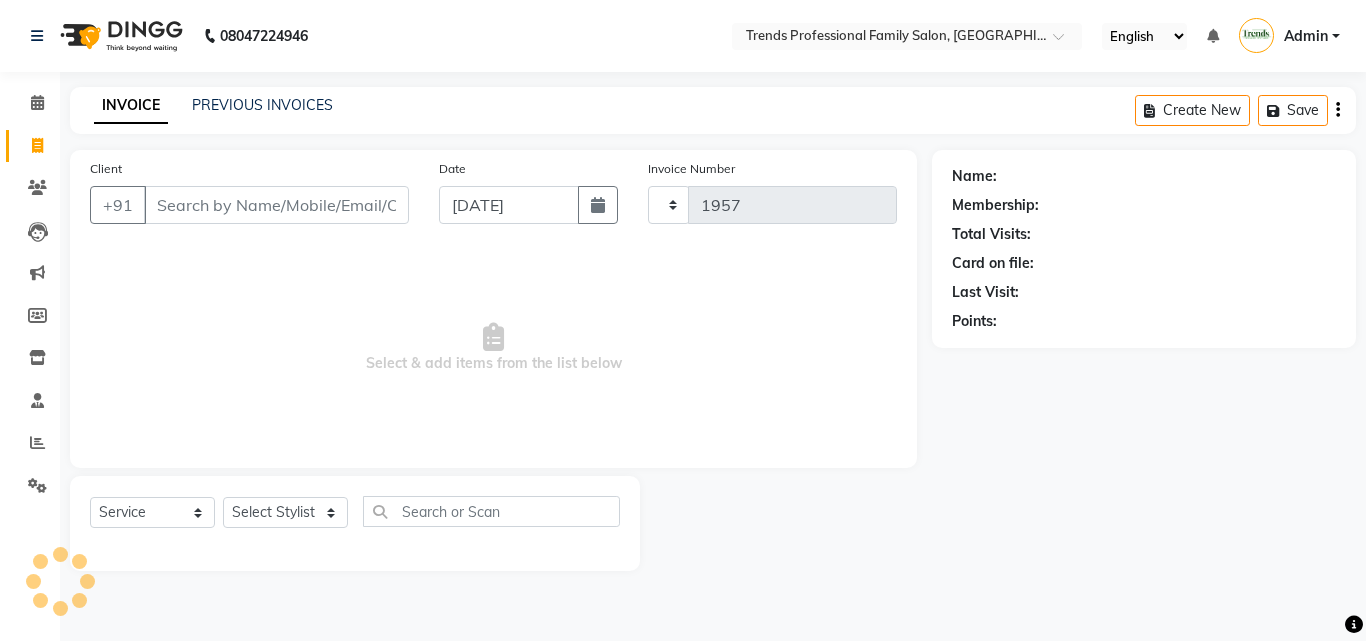 select on "7345" 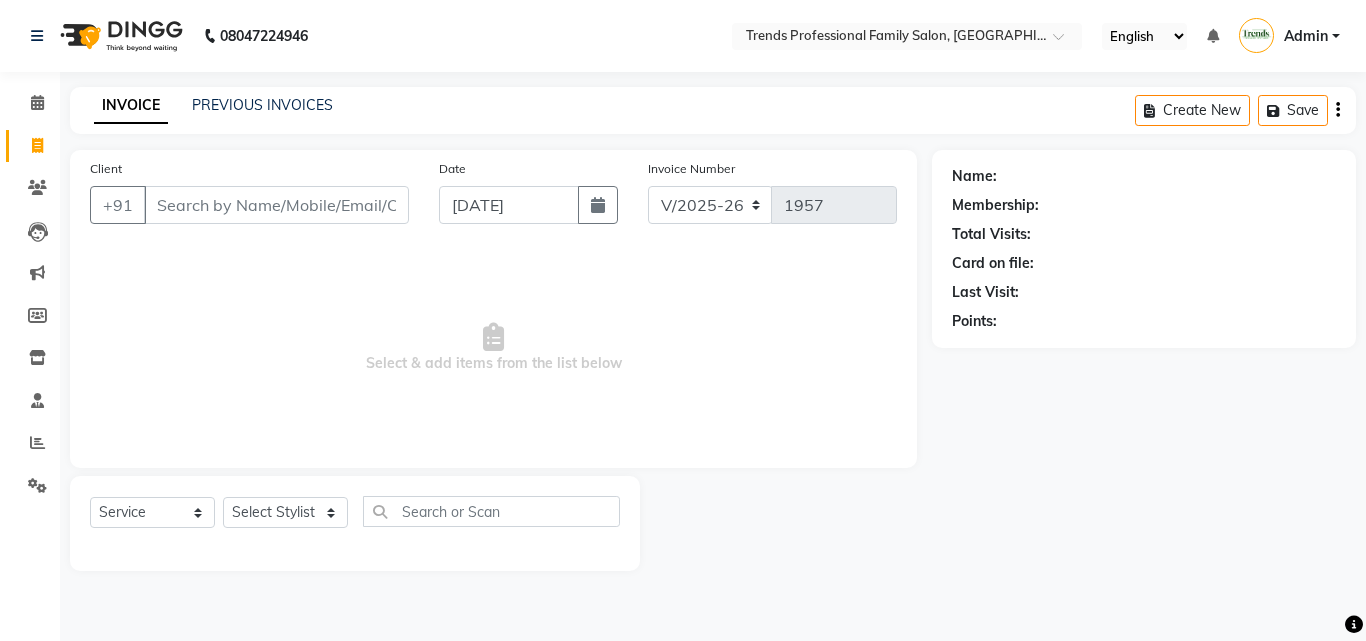 click on "Select  Service  Product  Membership  Package Voucher Prepaid Gift Card  Select Stylist" 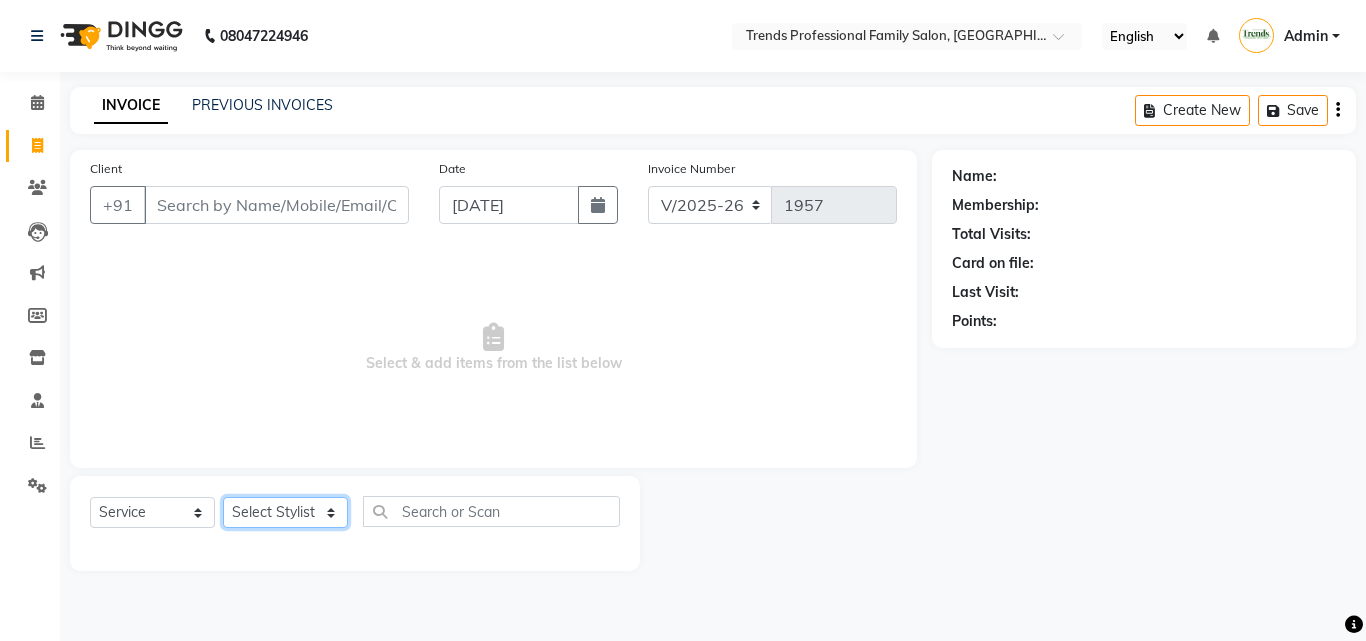 click on "Select Stylist" 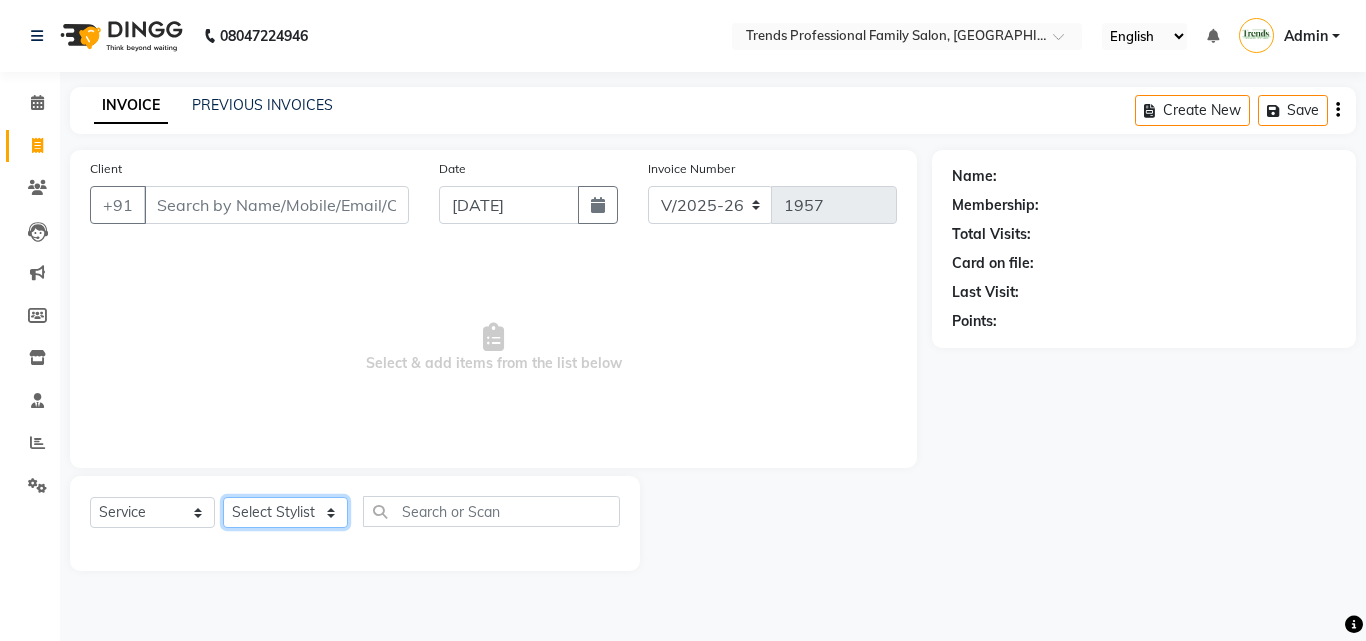 select on "64189" 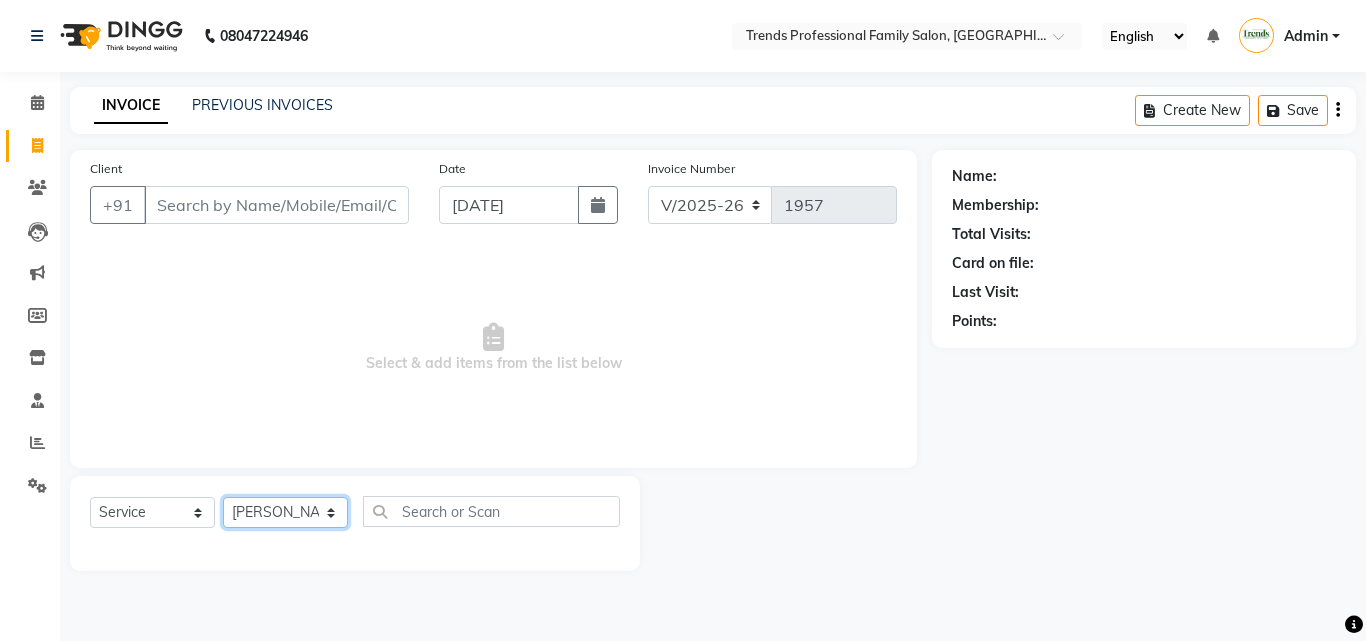 click on "Select Stylist [PERSON_NAME] [PERSON_NAME] [PERSON_NAME] [PERSON_NAME] [DEMOGRAPHIC_DATA][PERSON_NAME] Sumika Trends" 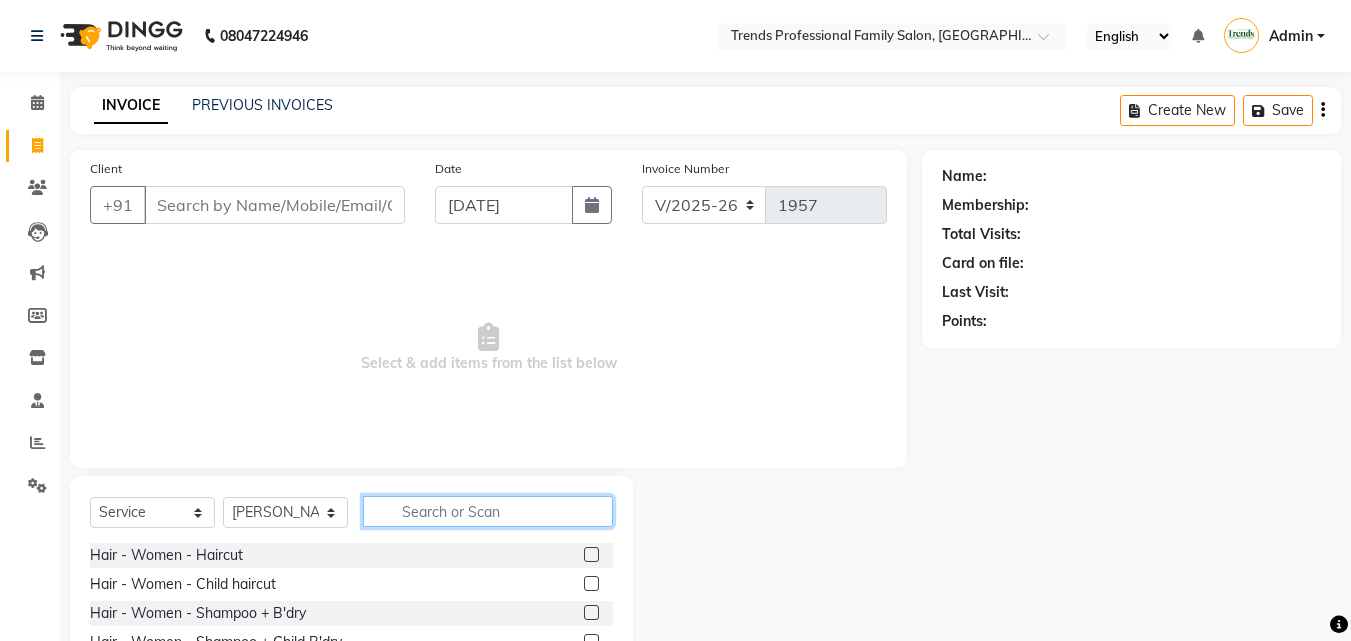 click 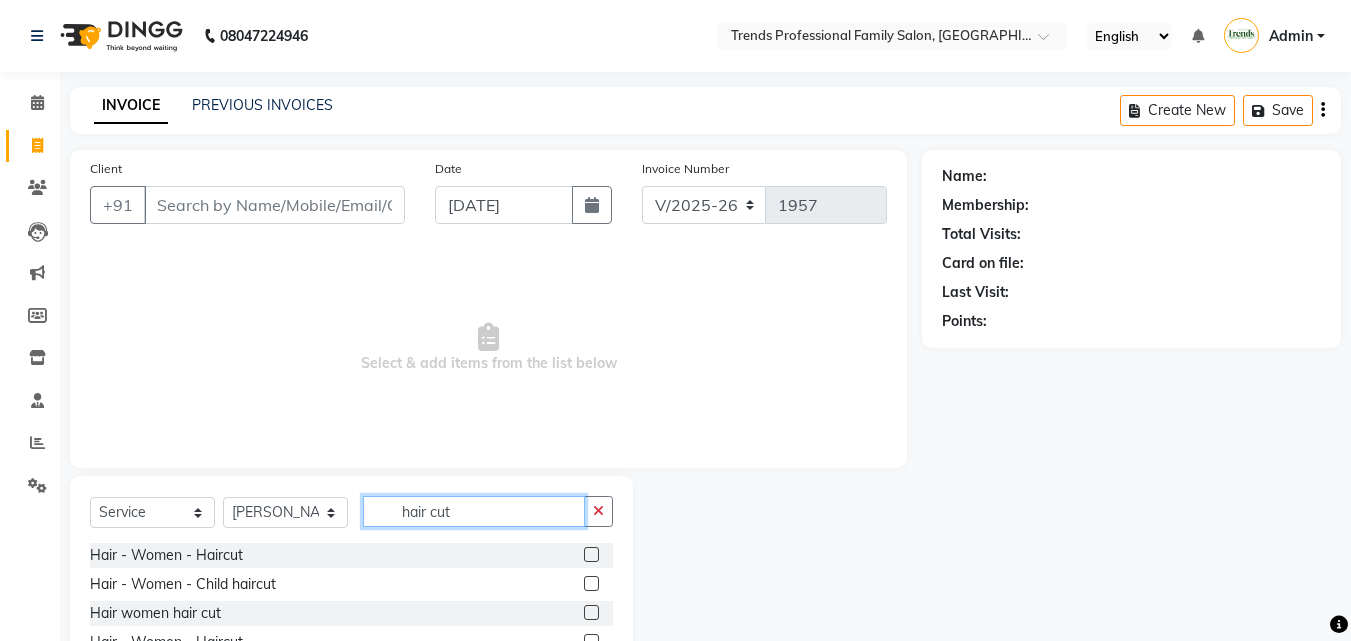 scroll, scrollTop: 160, scrollLeft: 0, axis: vertical 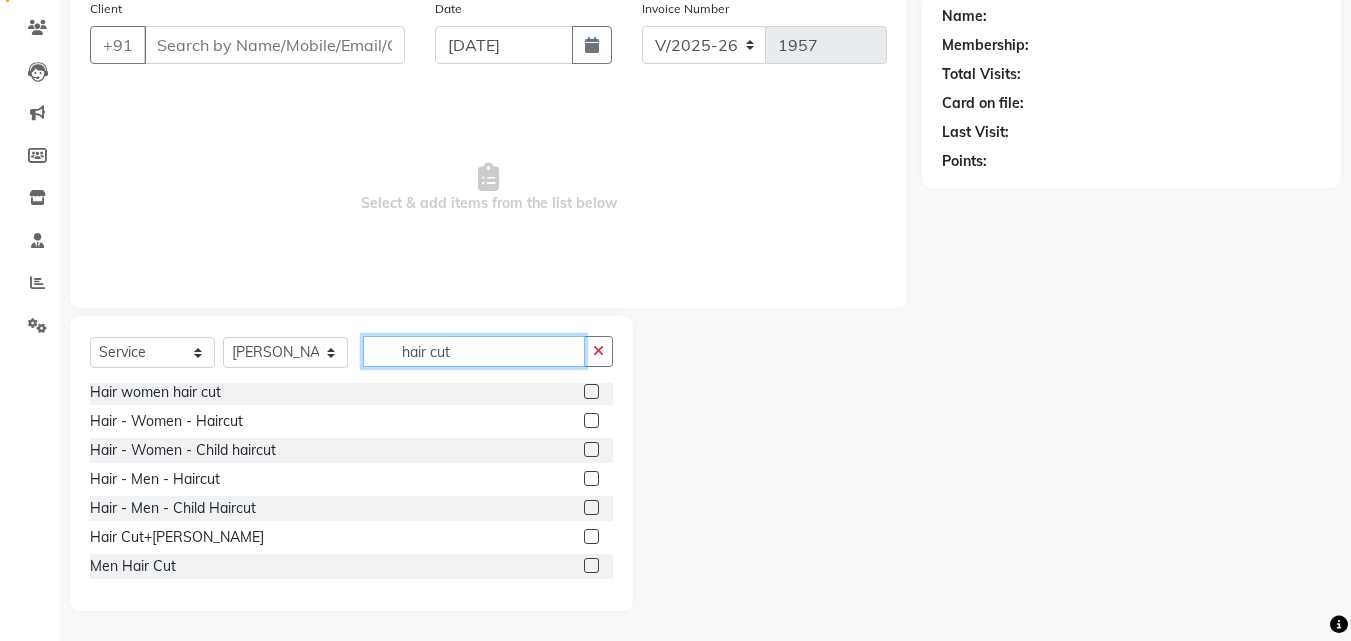 type on "hair cut" 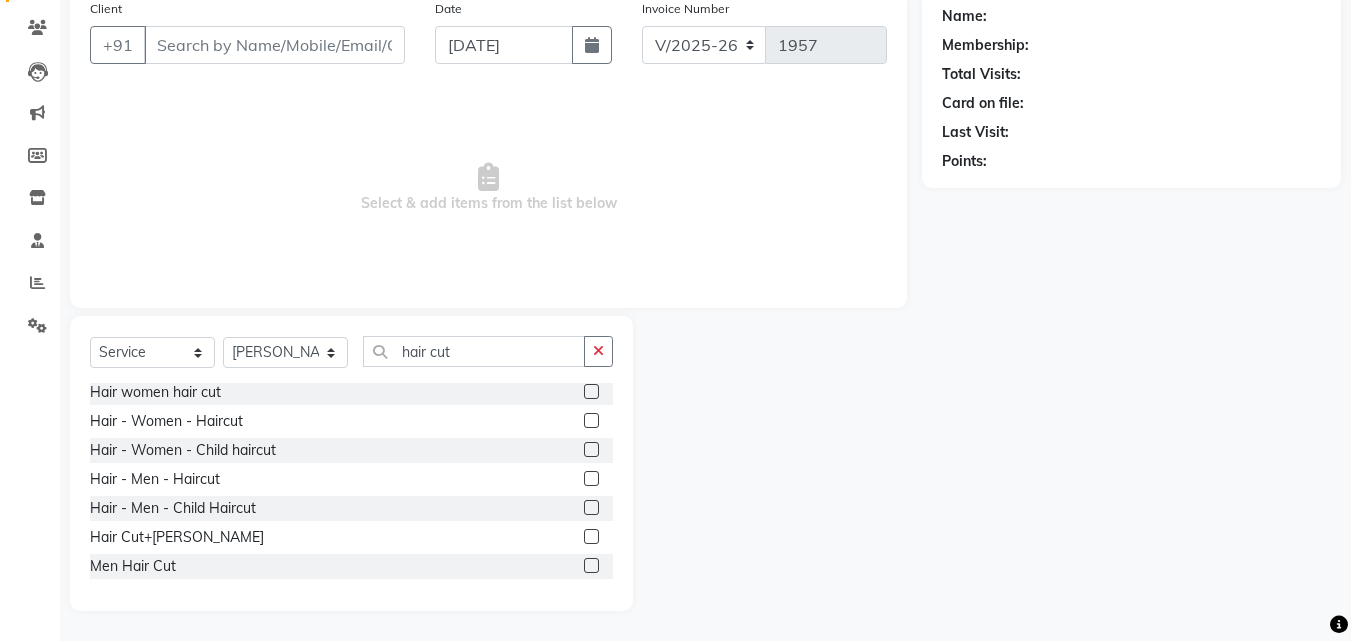 click 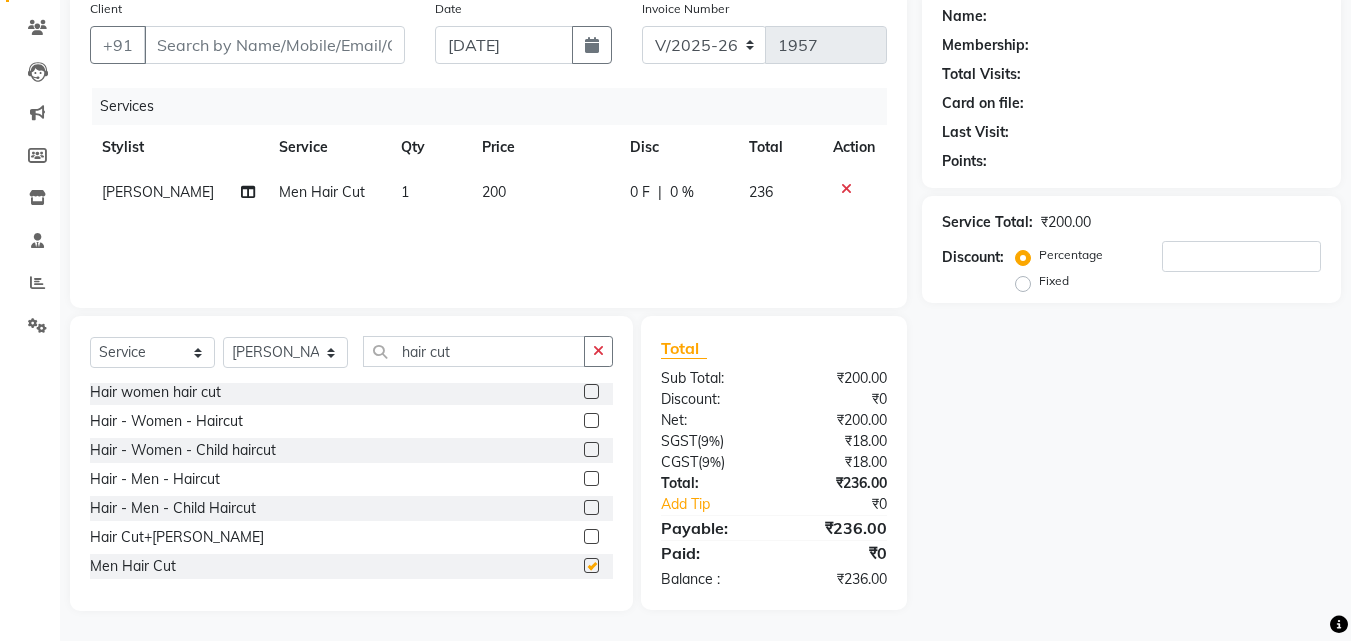 checkbox on "false" 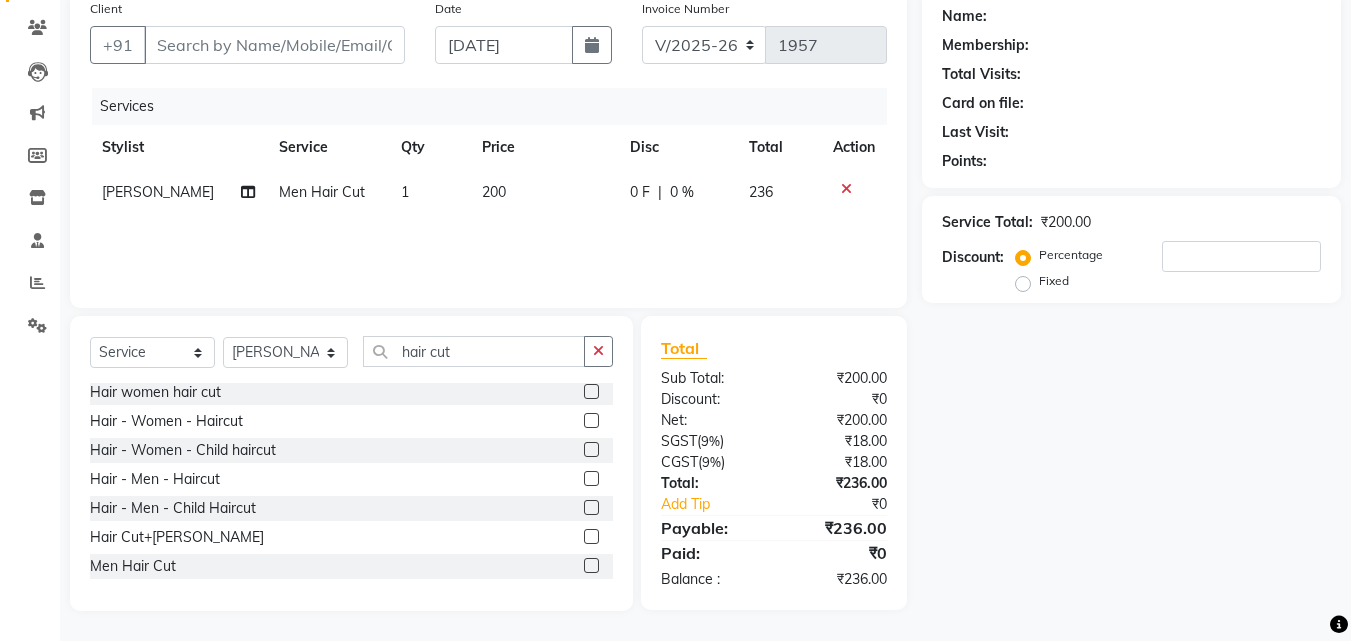 drag, startPoint x: 607, startPoint y: 361, endPoint x: 423, endPoint y: 337, distance: 185.55861 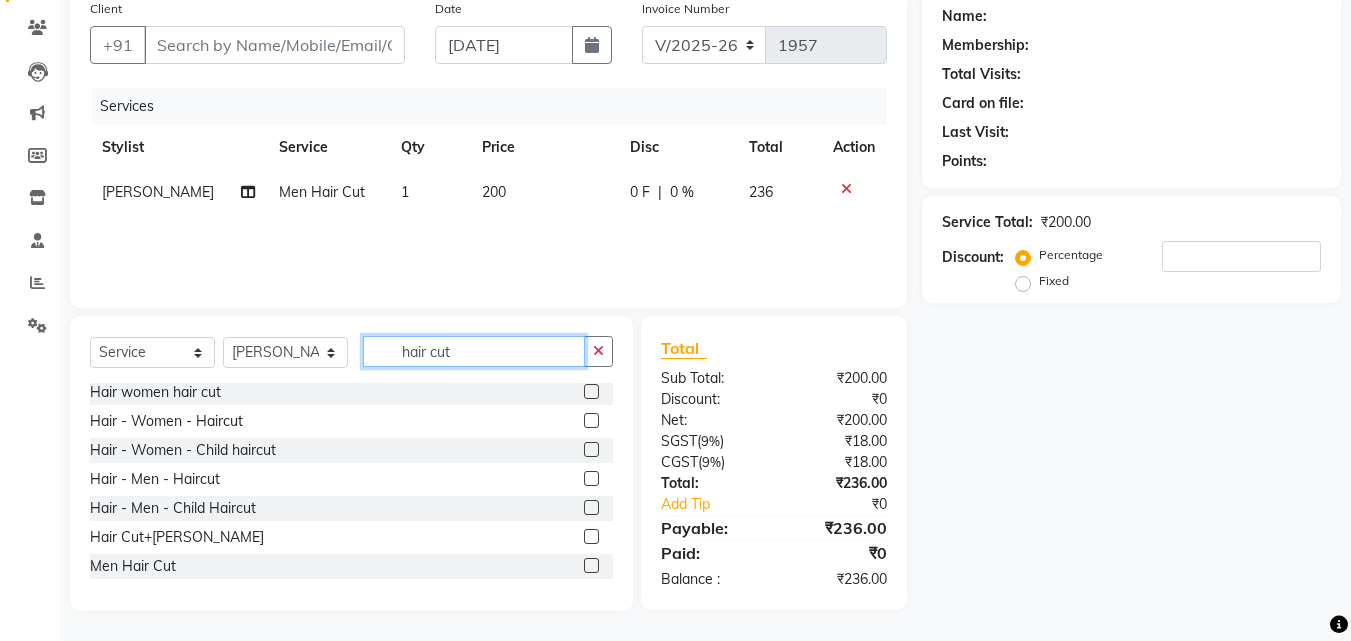 type 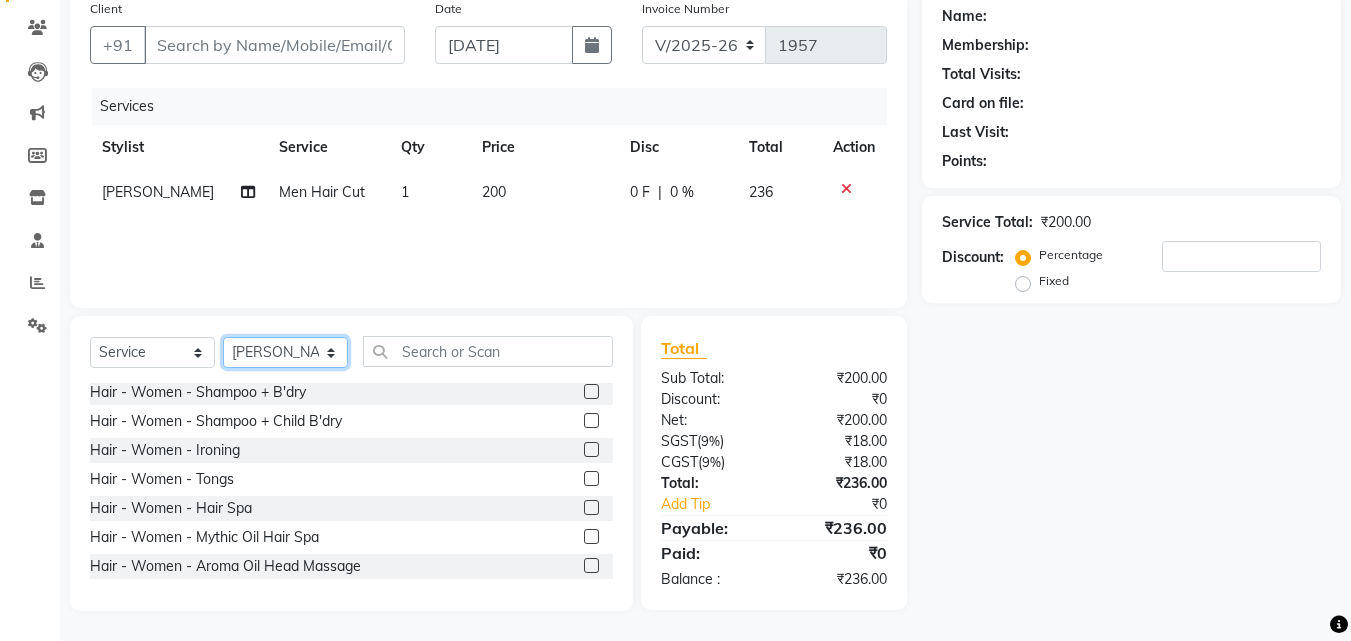 click on "Select Stylist [PERSON_NAME] [PERSON_NAME] [PERSON_NAME] [PERSON_NAME] [DEMOGRAPHIC_DATA][PERSON_NAME] Sumika Trends" 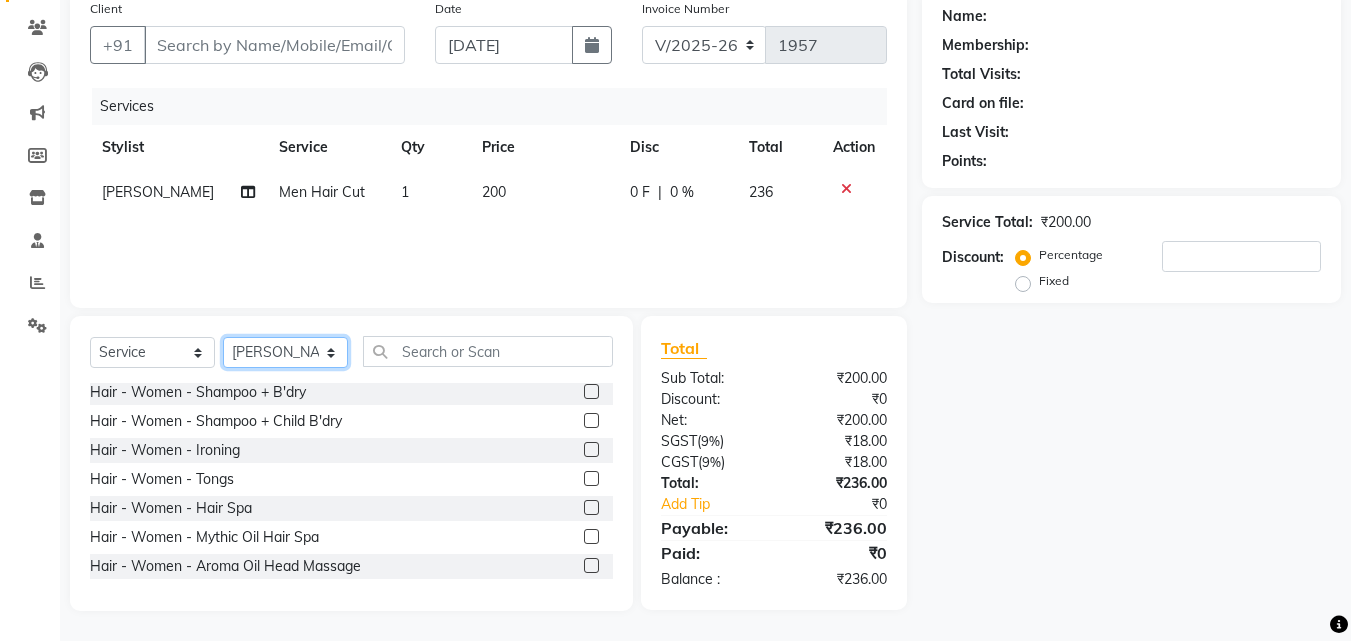 select 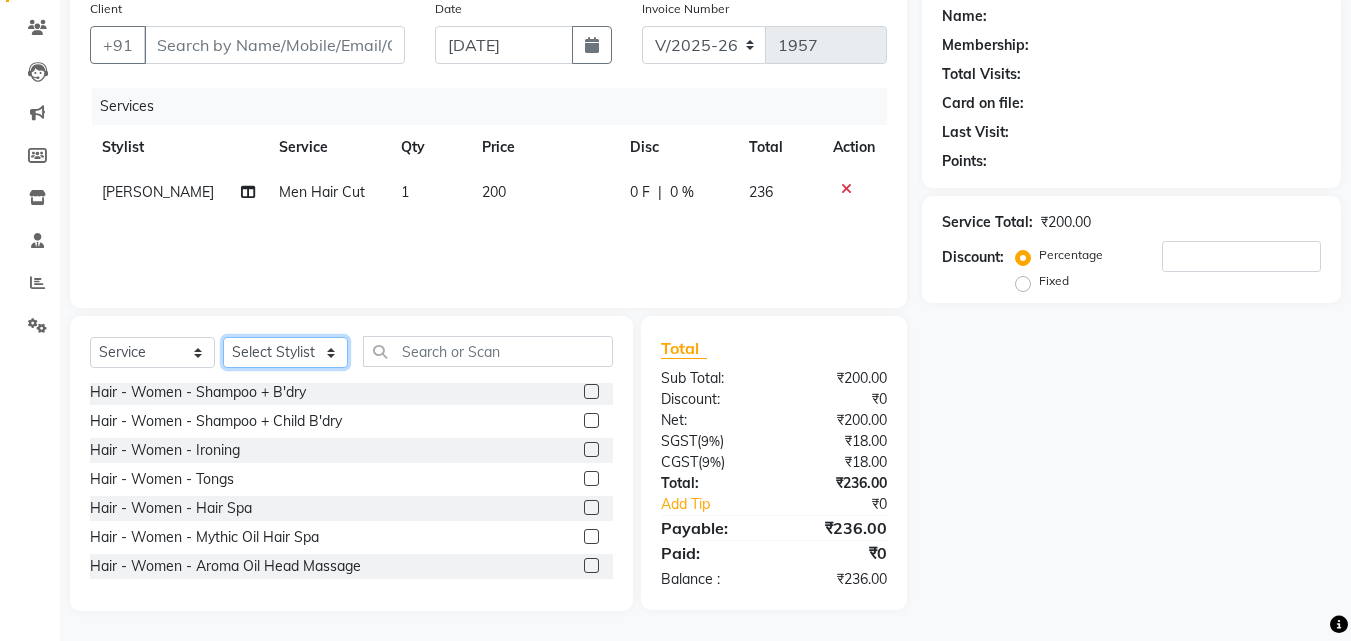 click on "Select Stylist [PERSON_NAME] [PERSON_NAME] [PERSON_NAME] [PERSON_NAME] [DEMOGRAPHIC_DATA][PERSON_NAME] Sumika Trends" 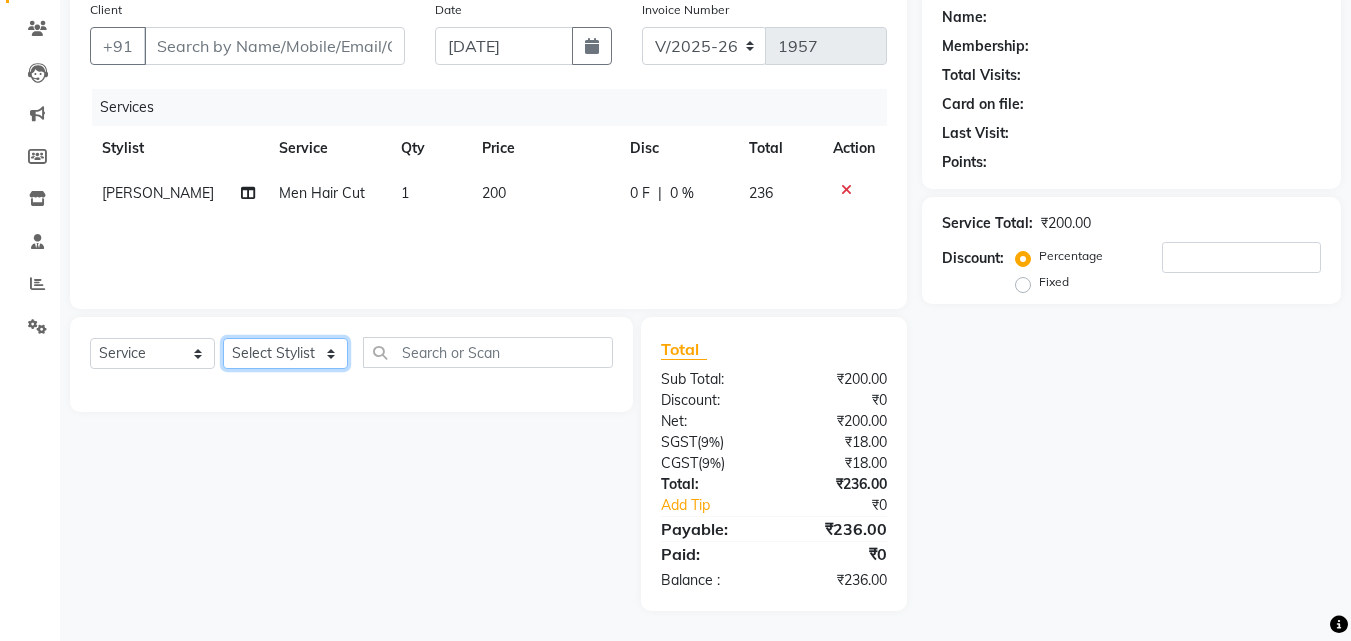 scroll, scrollTop: 0, scrollLeft: 0, axis: both 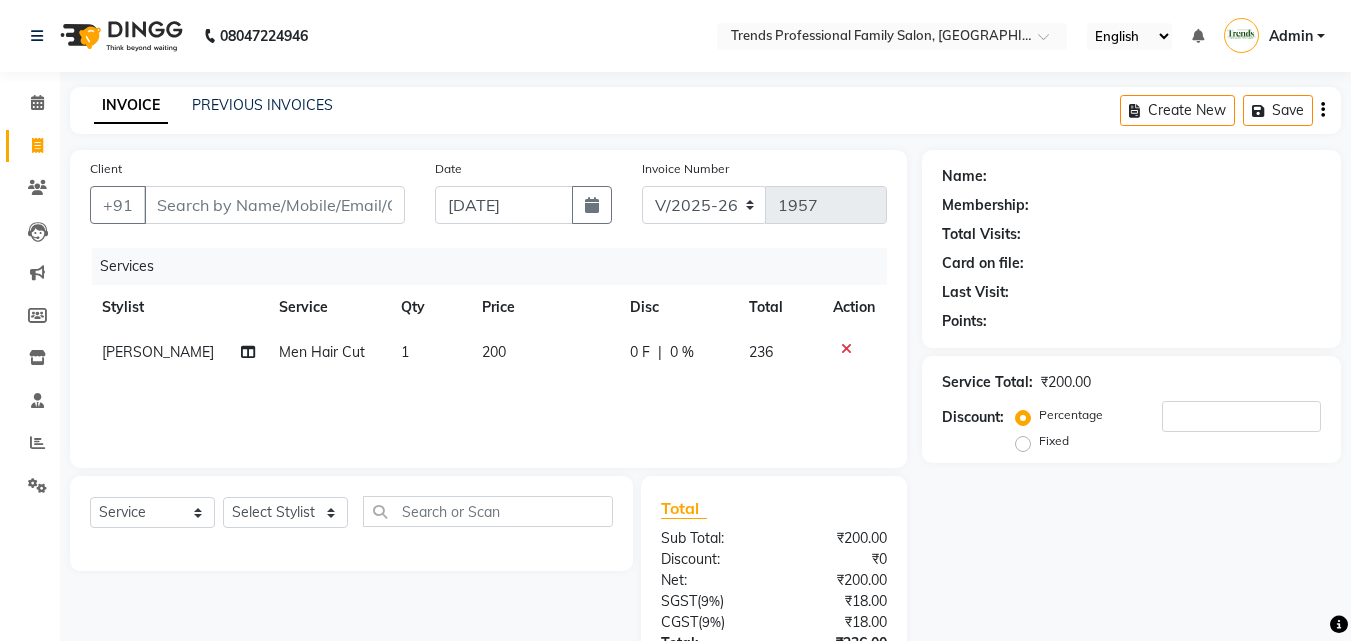 click 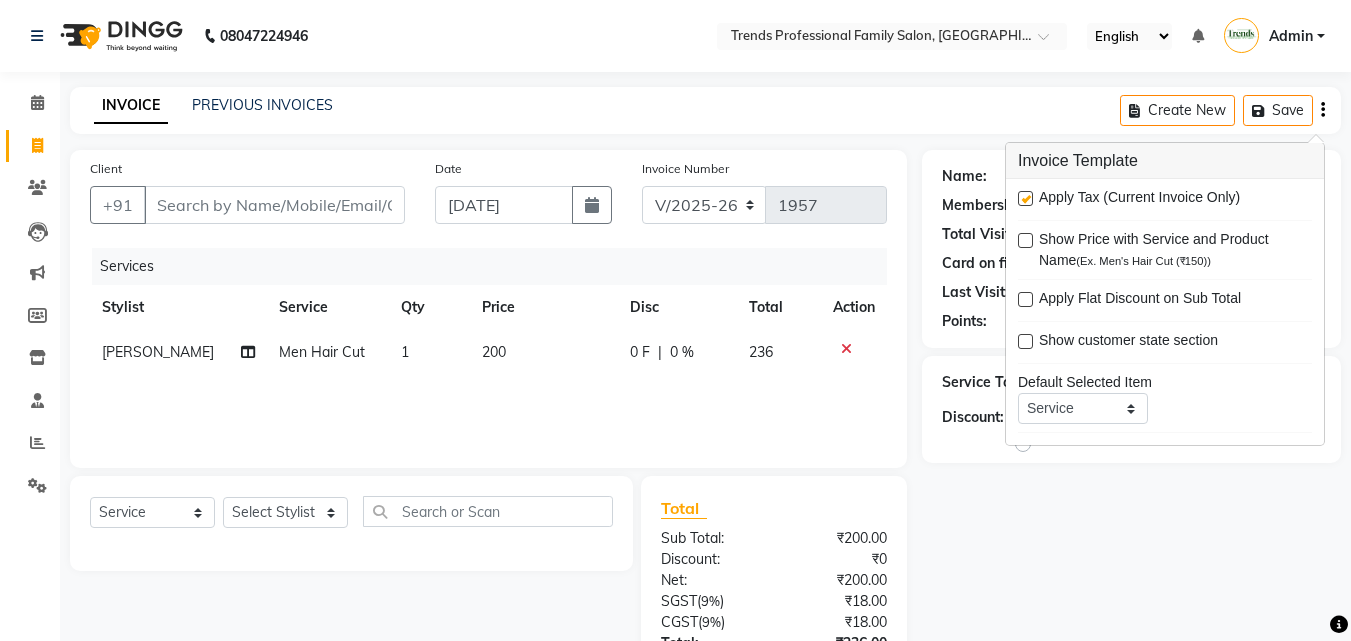 click at bounding box center (1025, 198) 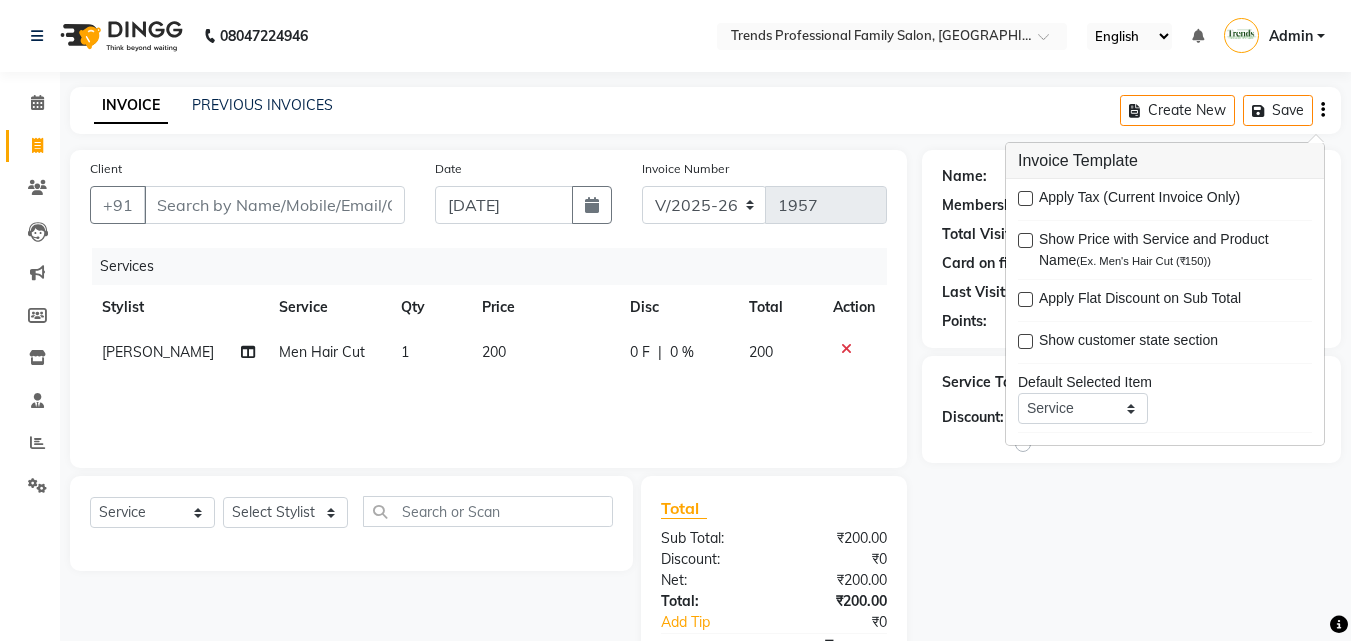 click on "INVOICE PREVIOUS INVOICES Create New   Save" 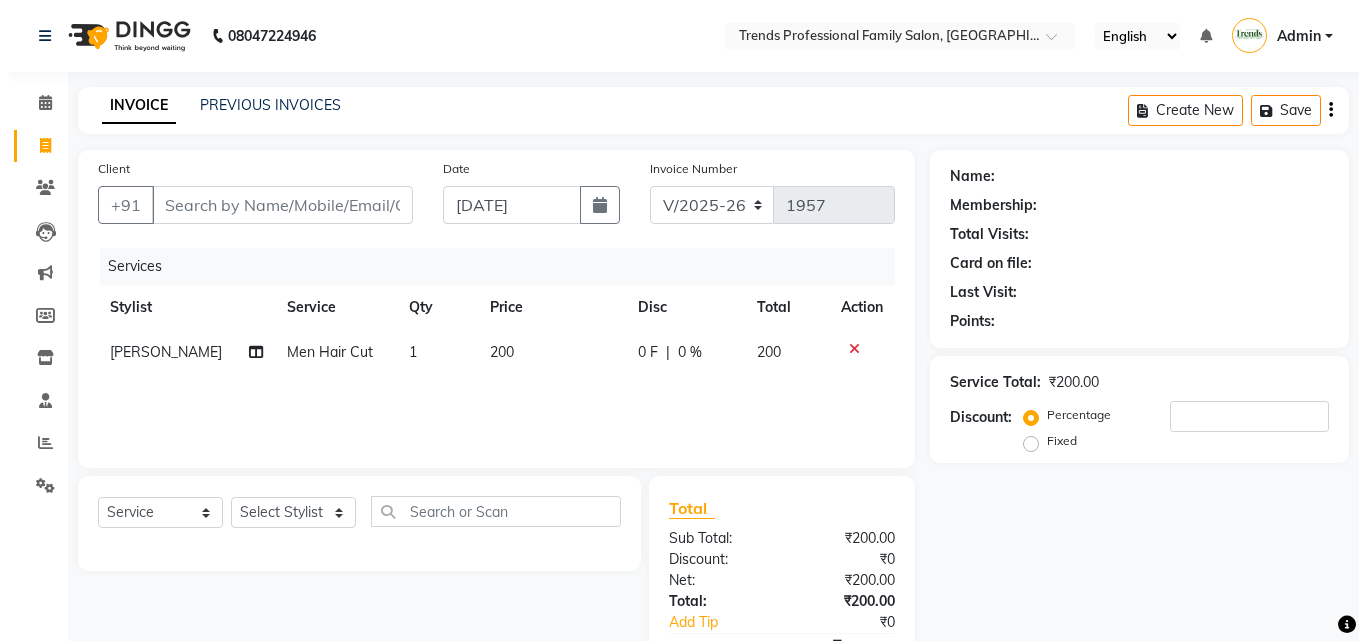 scroll, scrollTop: 117, scrollLeft: 0, axis: vertical 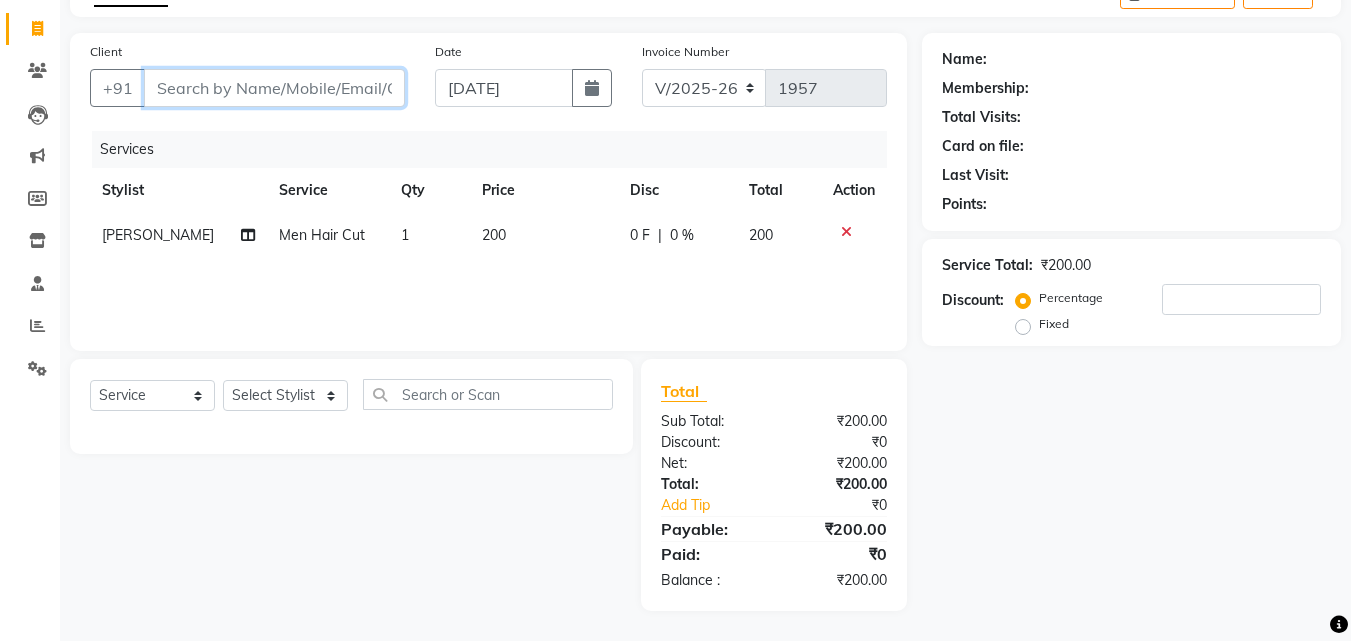 click on "Client" at bounding box center [274, 88] 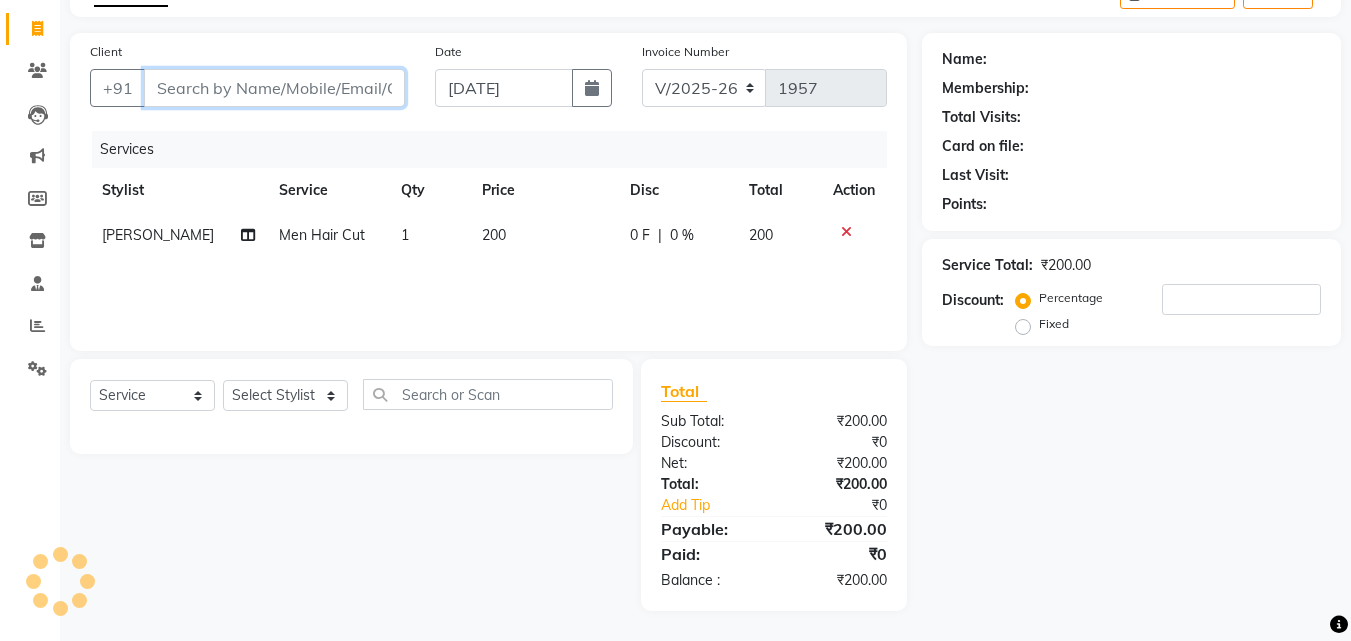 type on "9" 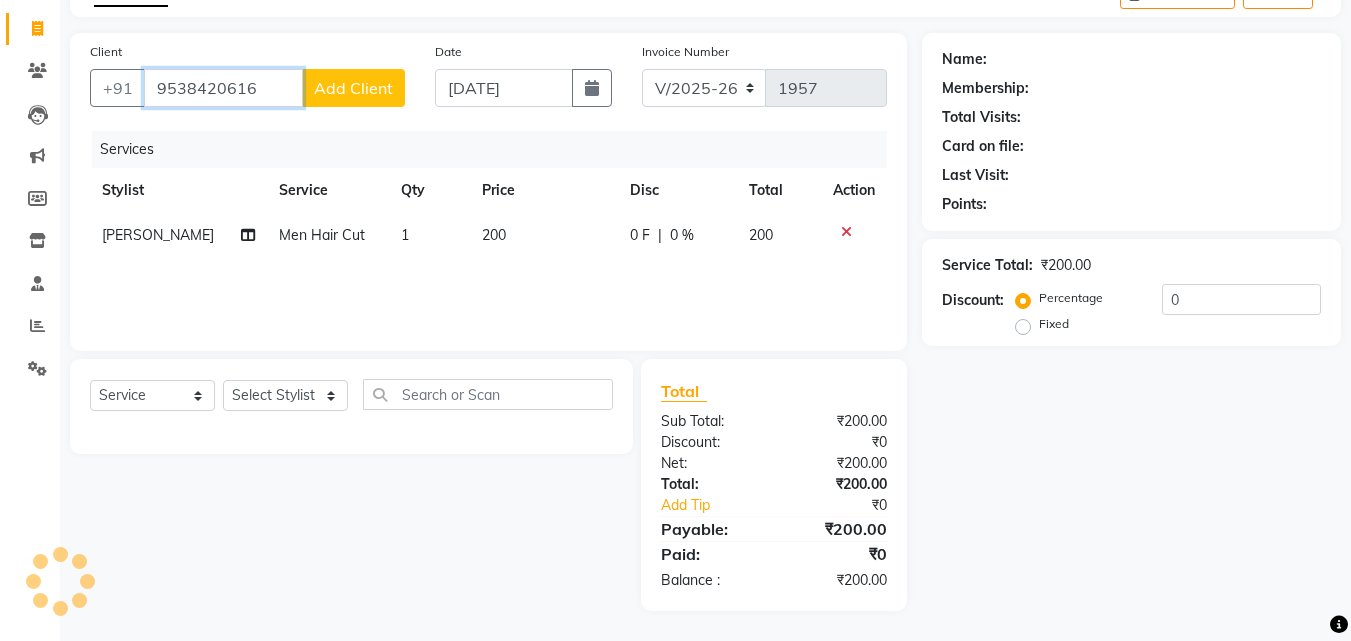 type on "9538420616" 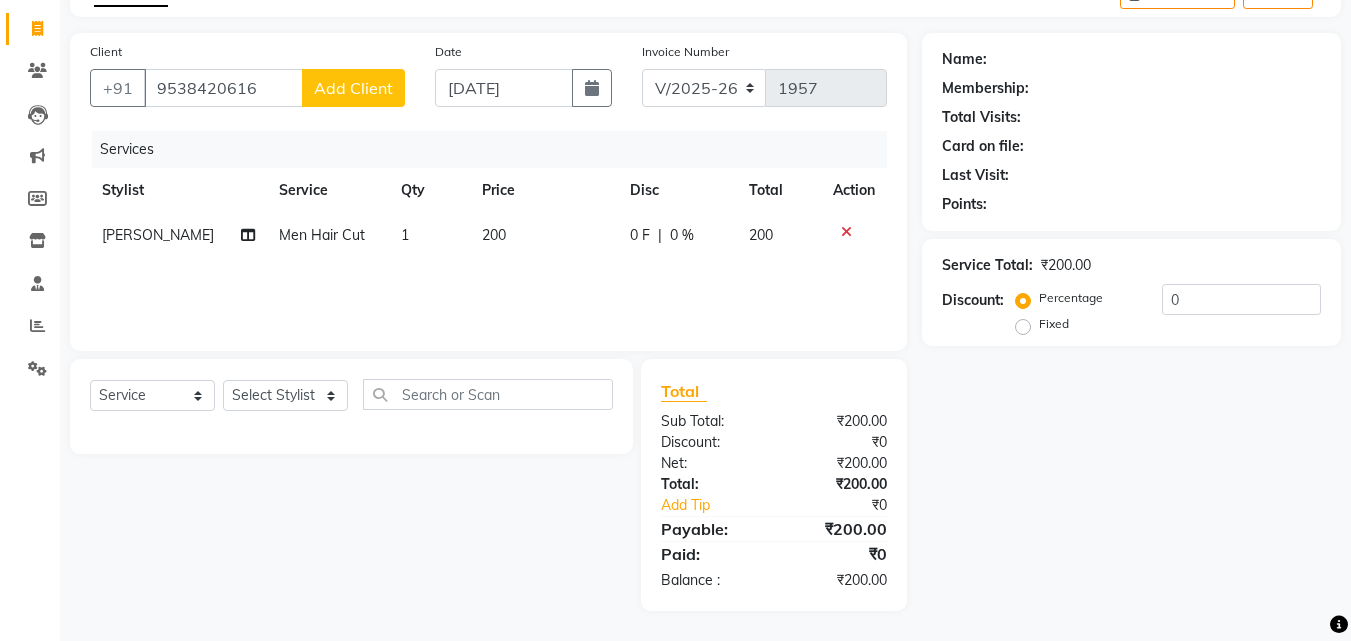 click on "Add Client" 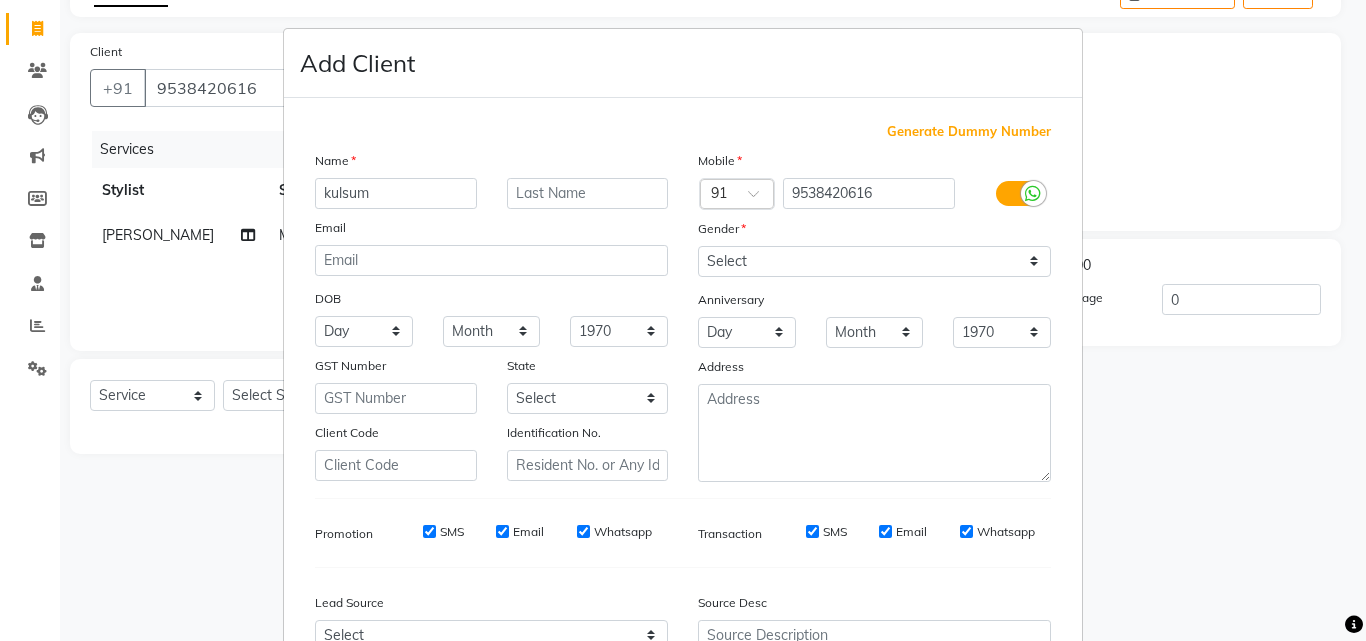 type on "kulsum" 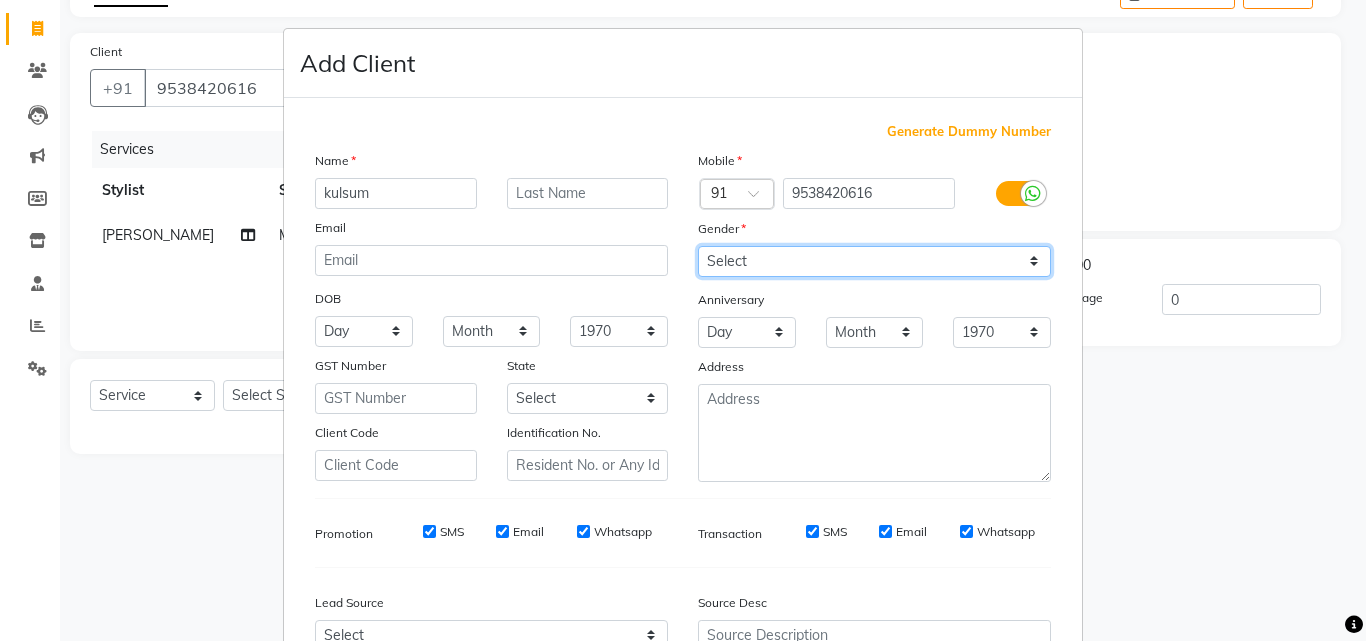 click on "Select [DEMOGRAPHIC_DATA] [DEMOGRAPHIC_DATA] Other Prefer Not To Say" at bounding box center [874, 261] 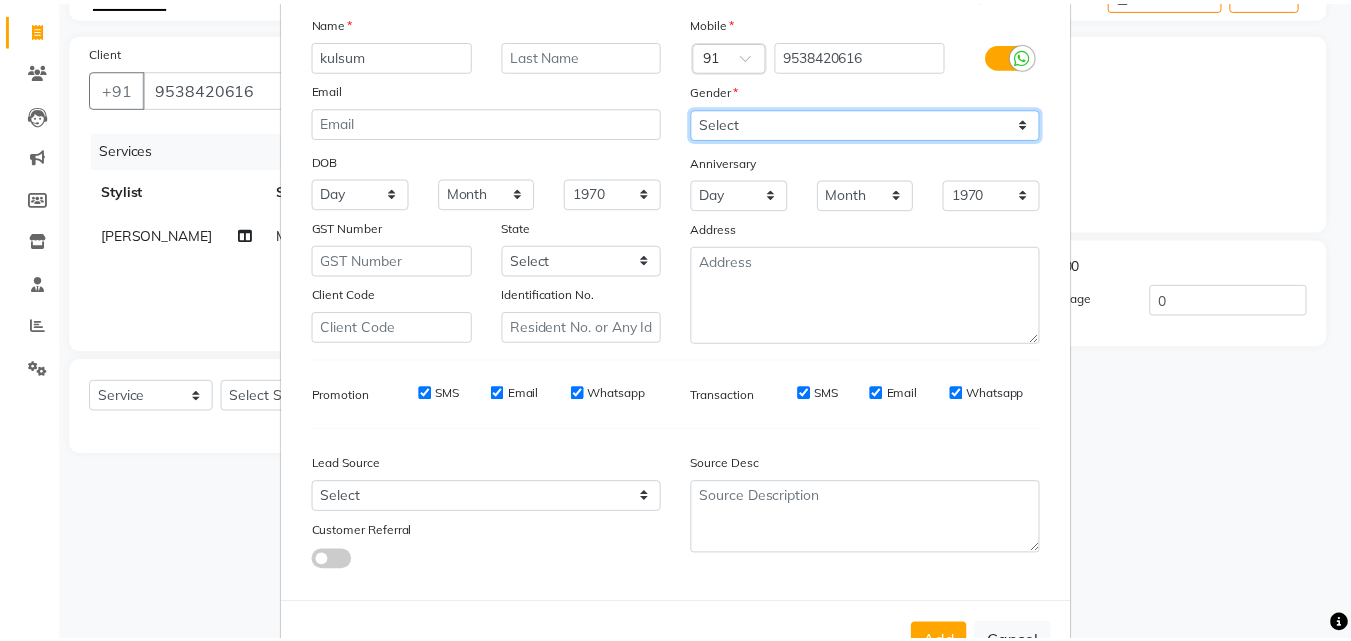 scroll, scrollTop: 208, scrollLeft: 0, axis: vertical 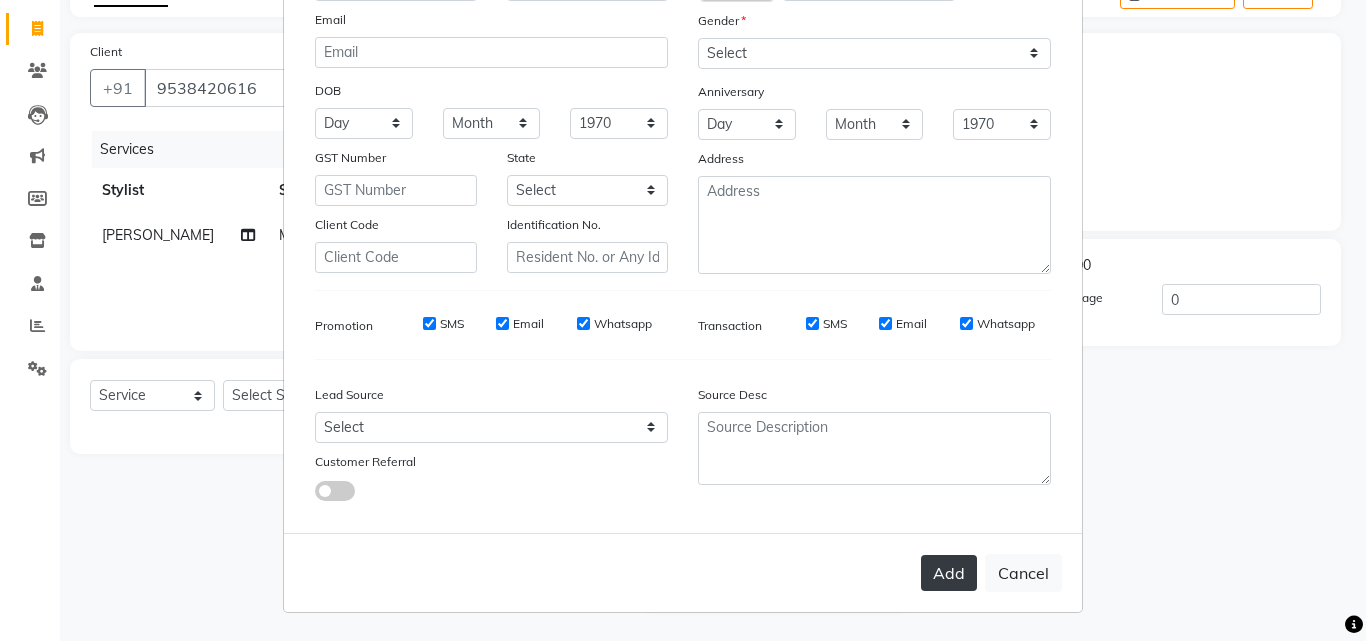 click on "Add" at bounding box center [949, 573] 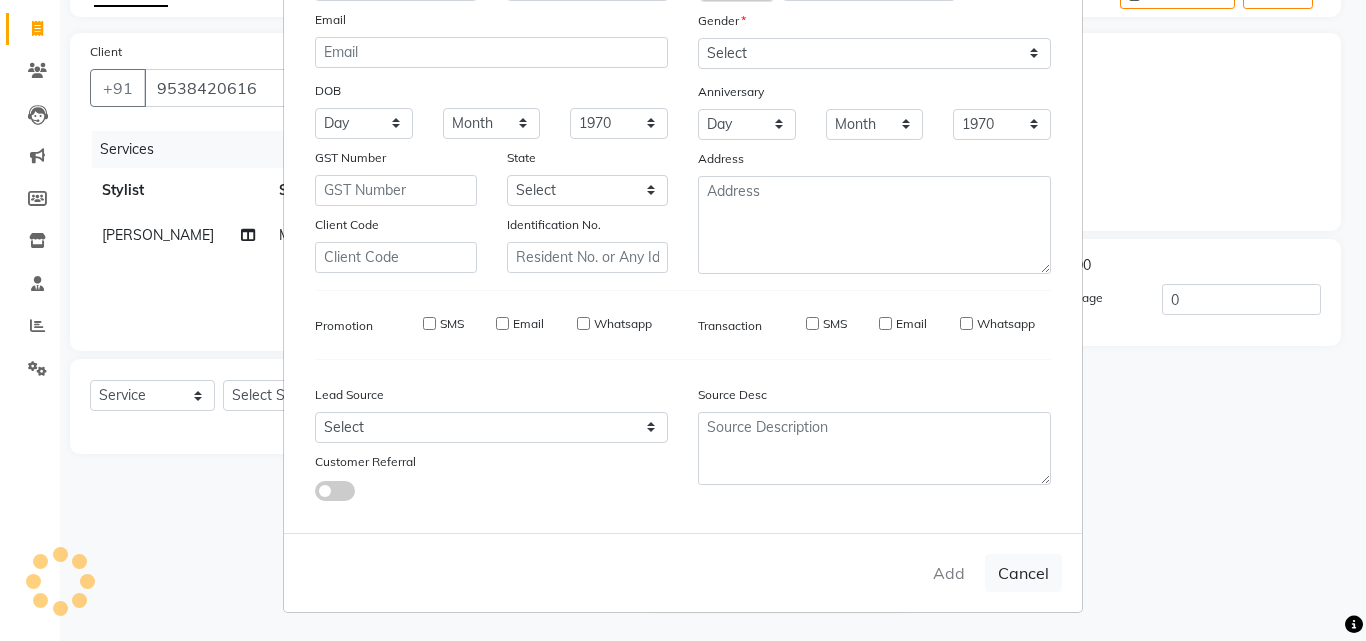 type 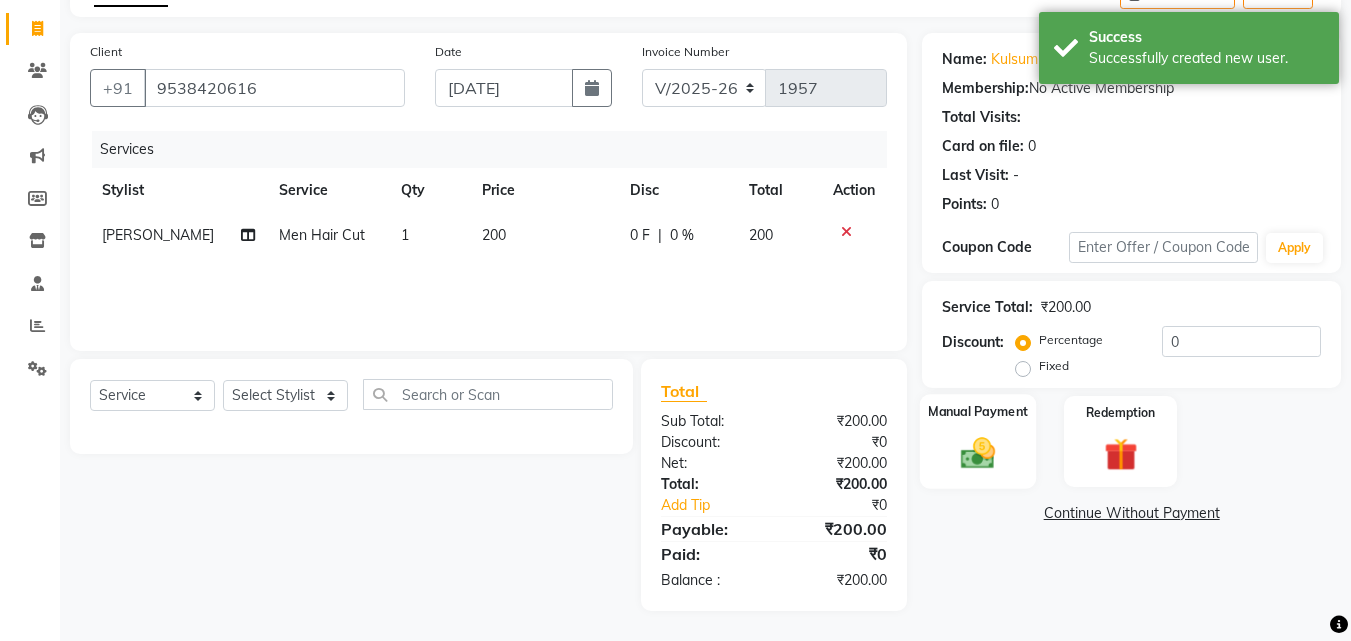drag, startPoint x: 959, startPoint y: 455, endPoint x: 1031, endPoint y: 457, distance: 72.02777 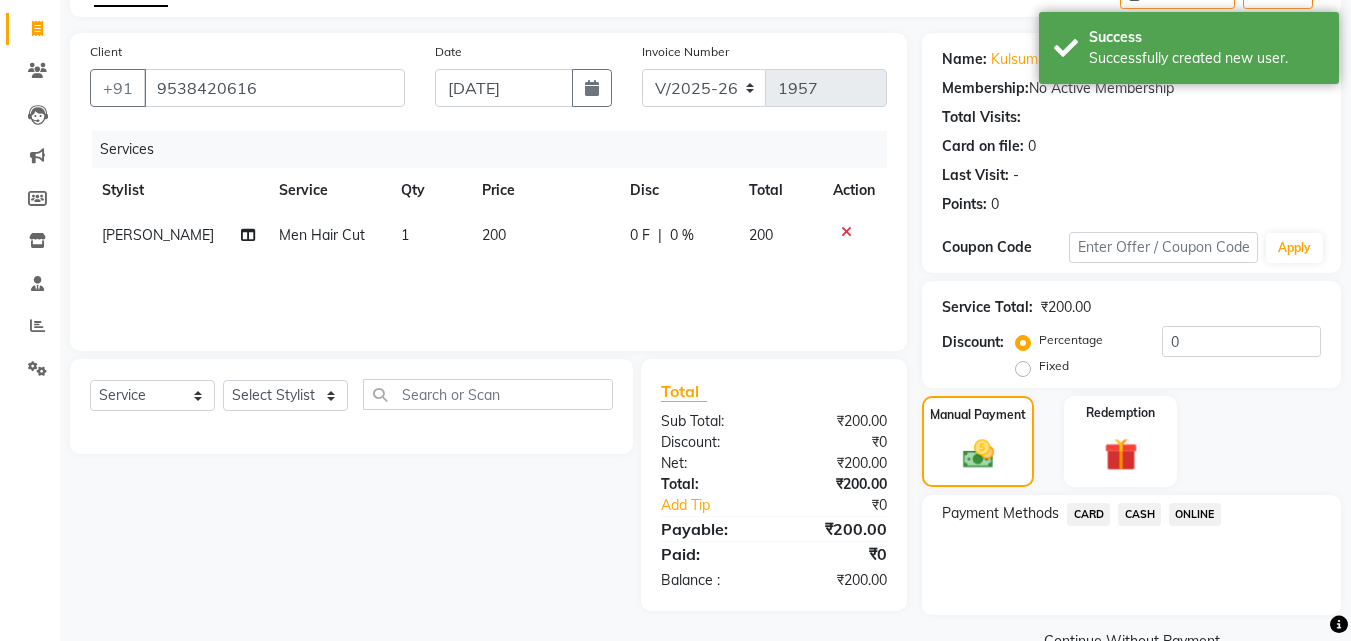 click on "ONLINE" 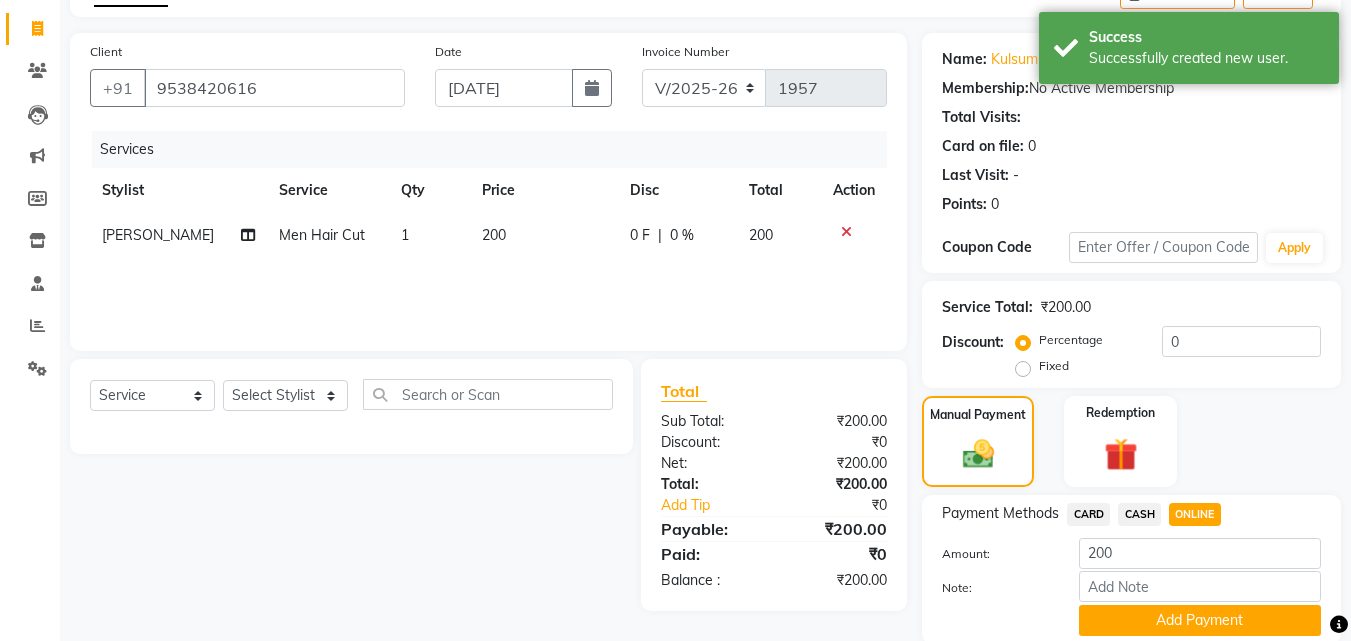 scroll, scrollTop: 162, scrollLeft: 0, axis: vertical 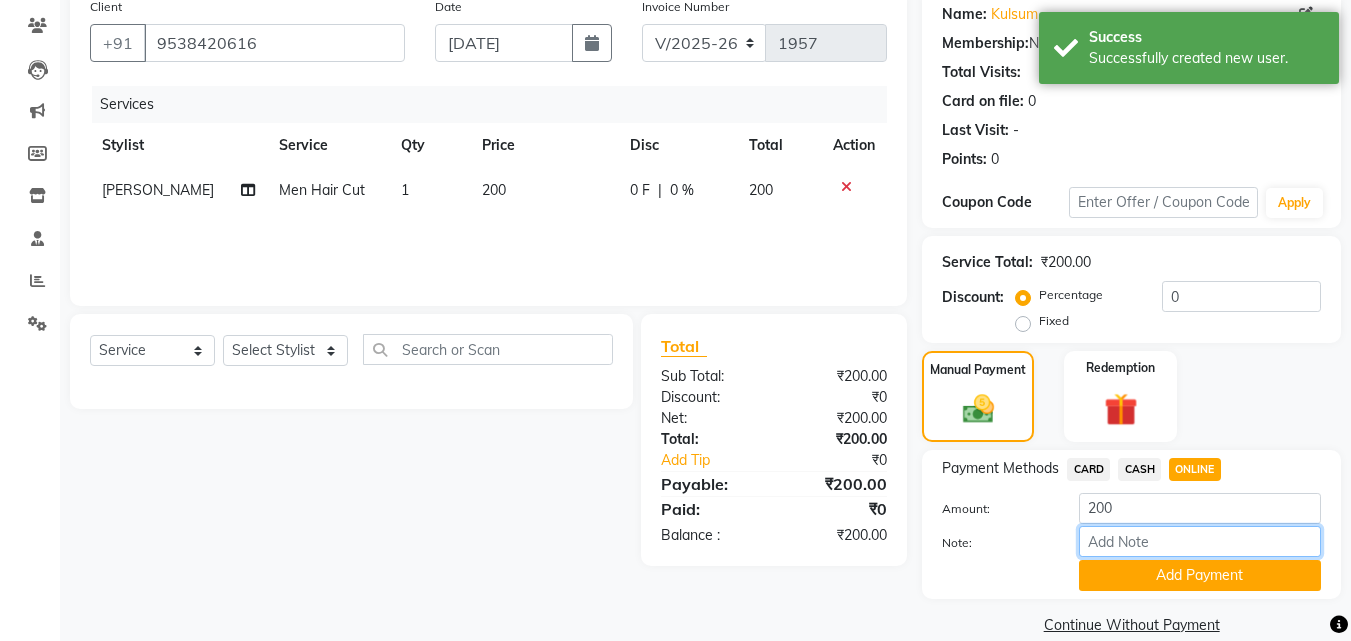 drag, startPoint x: 1137, startPoint y: 542, endPoint x: 1146, endPoint y: 547, distance: 10.29563 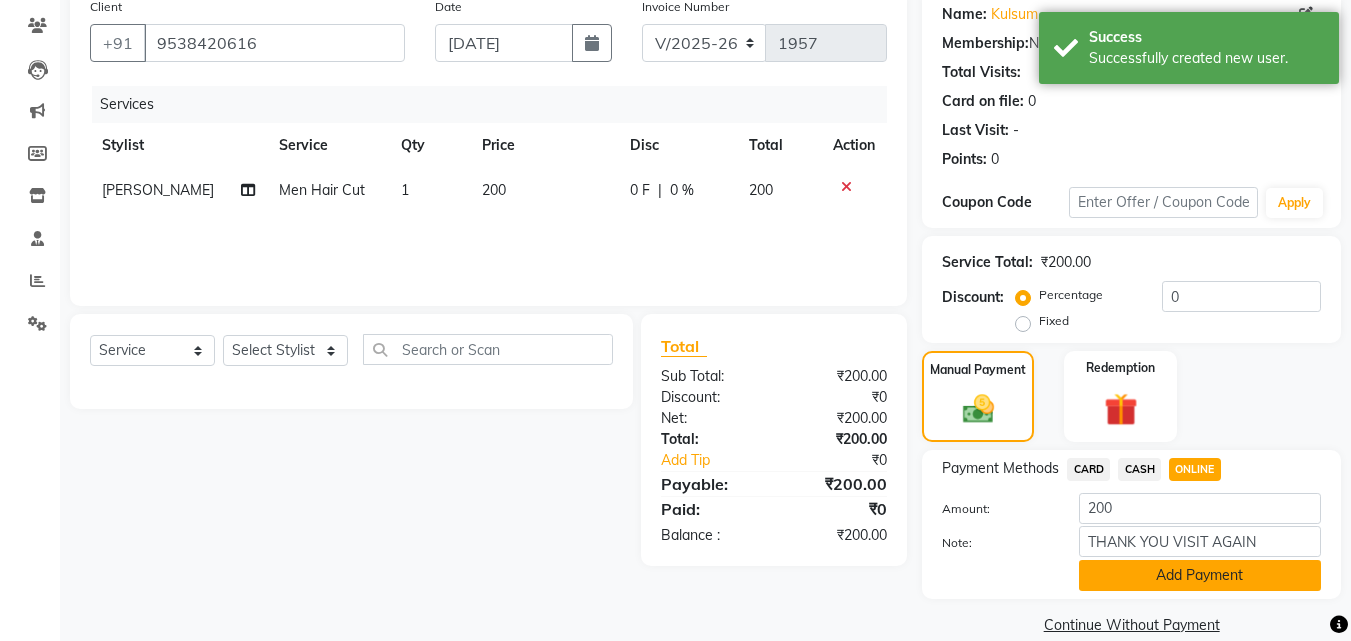 click on "Add Payment" 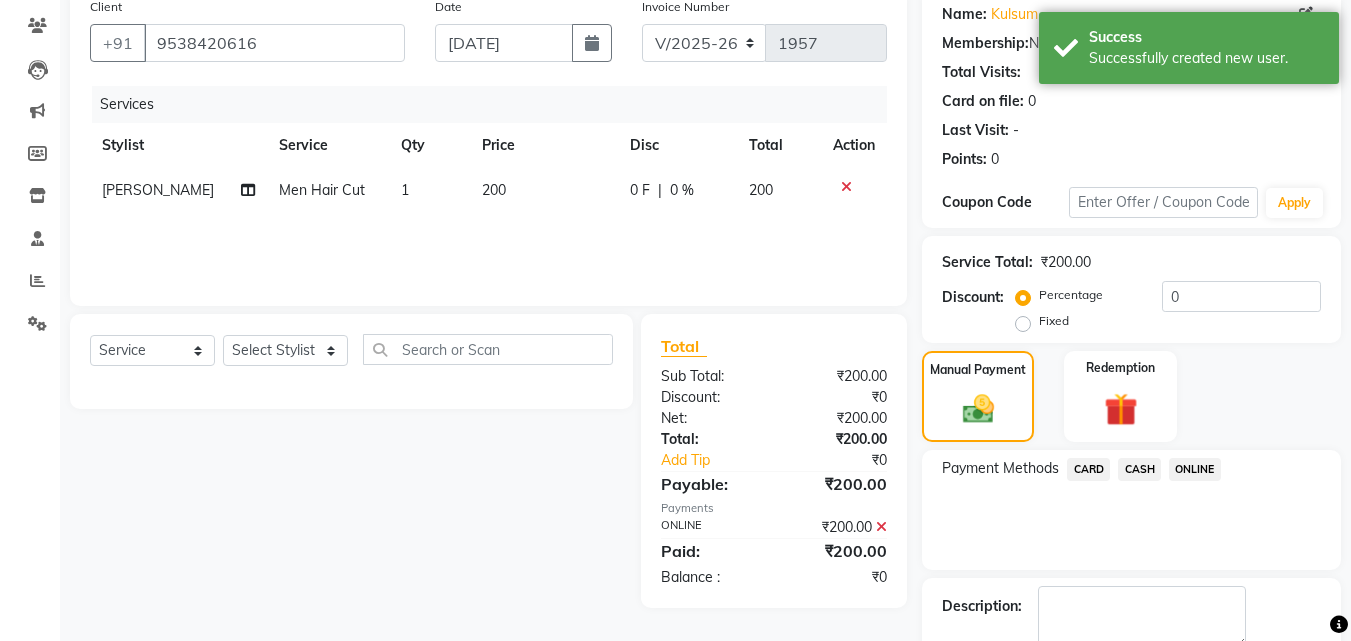 scroll, scrollTop: 275, scrollLeft: 0, axis: vertical 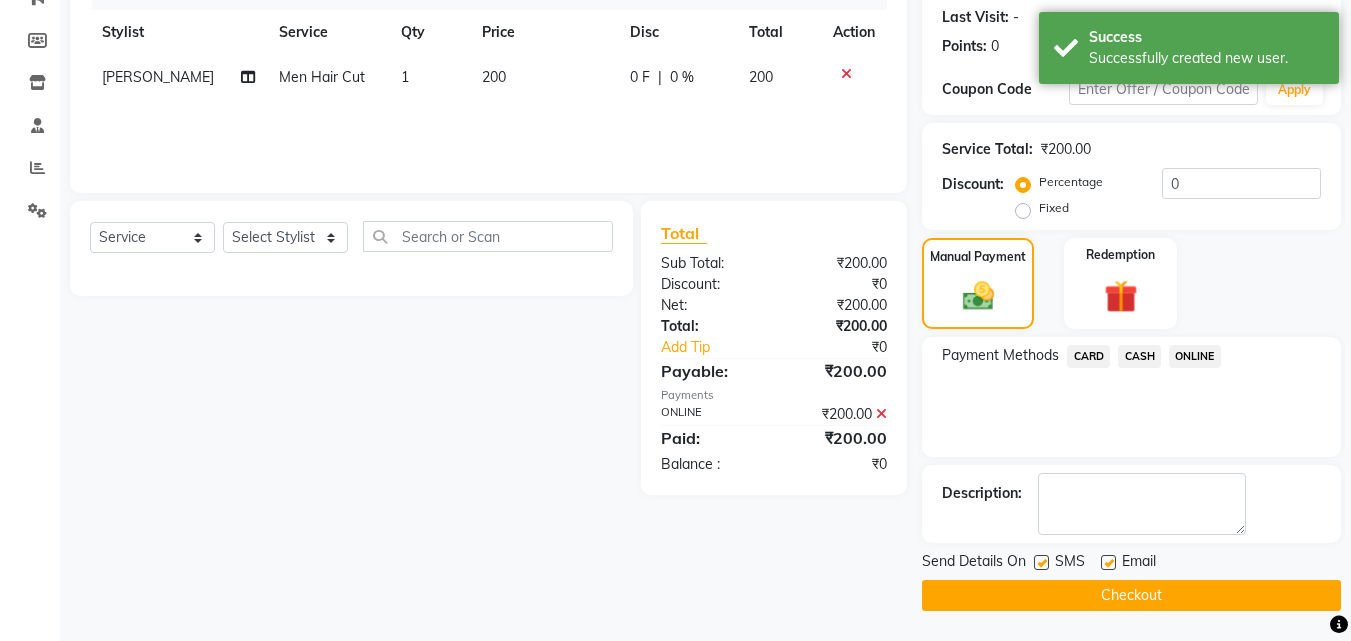 click 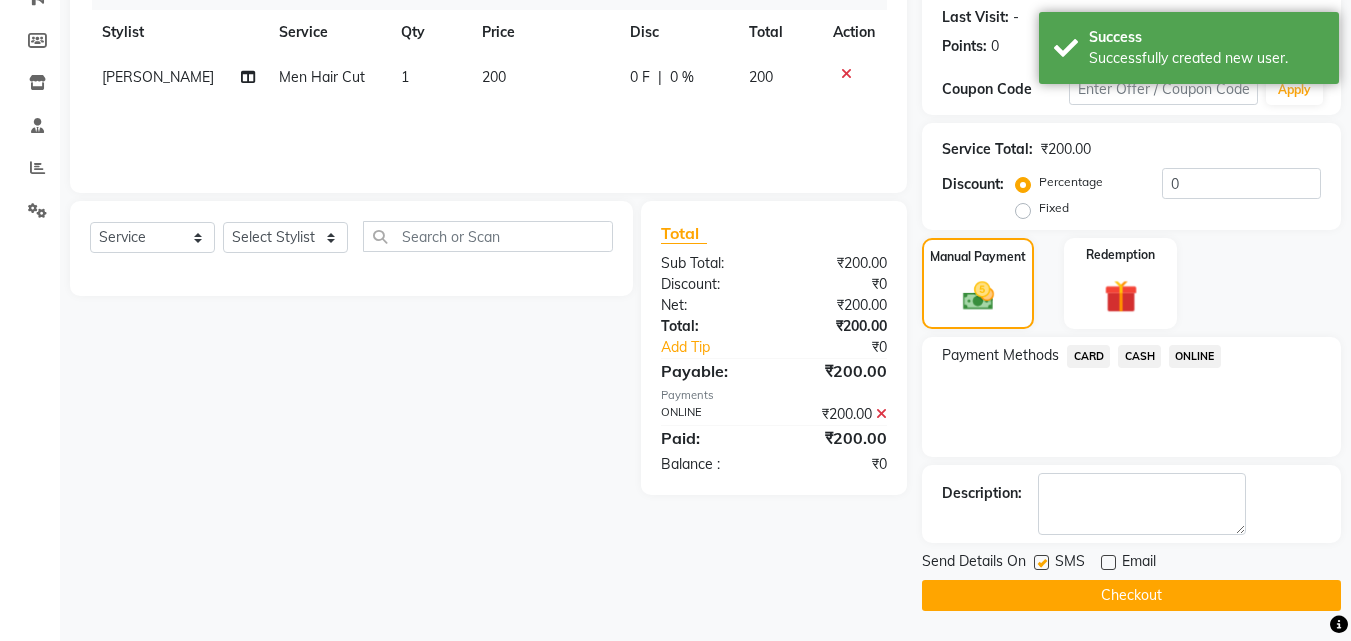 click 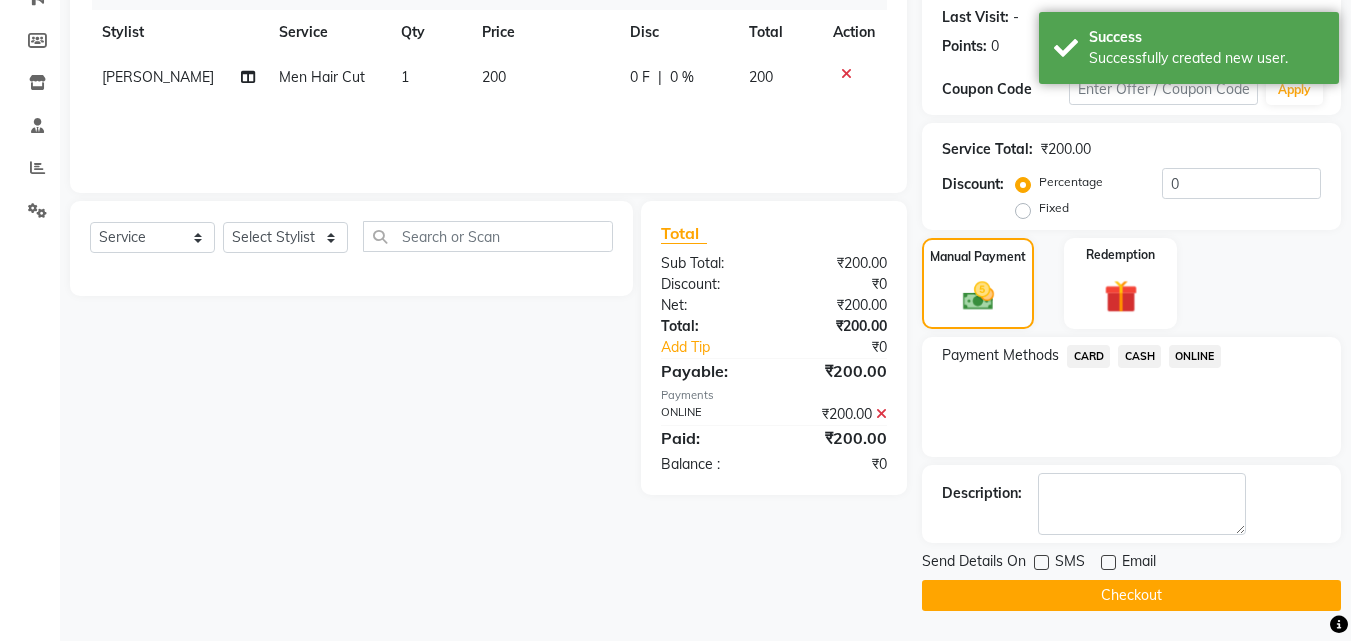click on "Checkout" 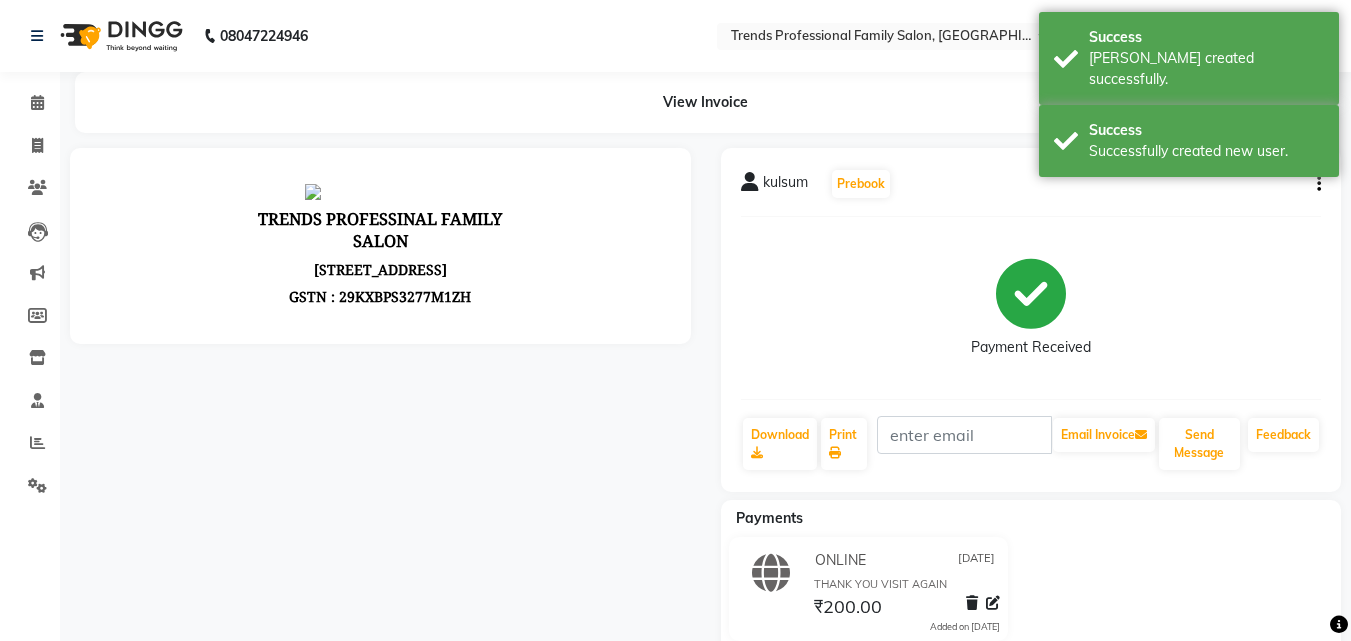 scroll, scrollTop: 0, scrollLeft: 0, axis: both 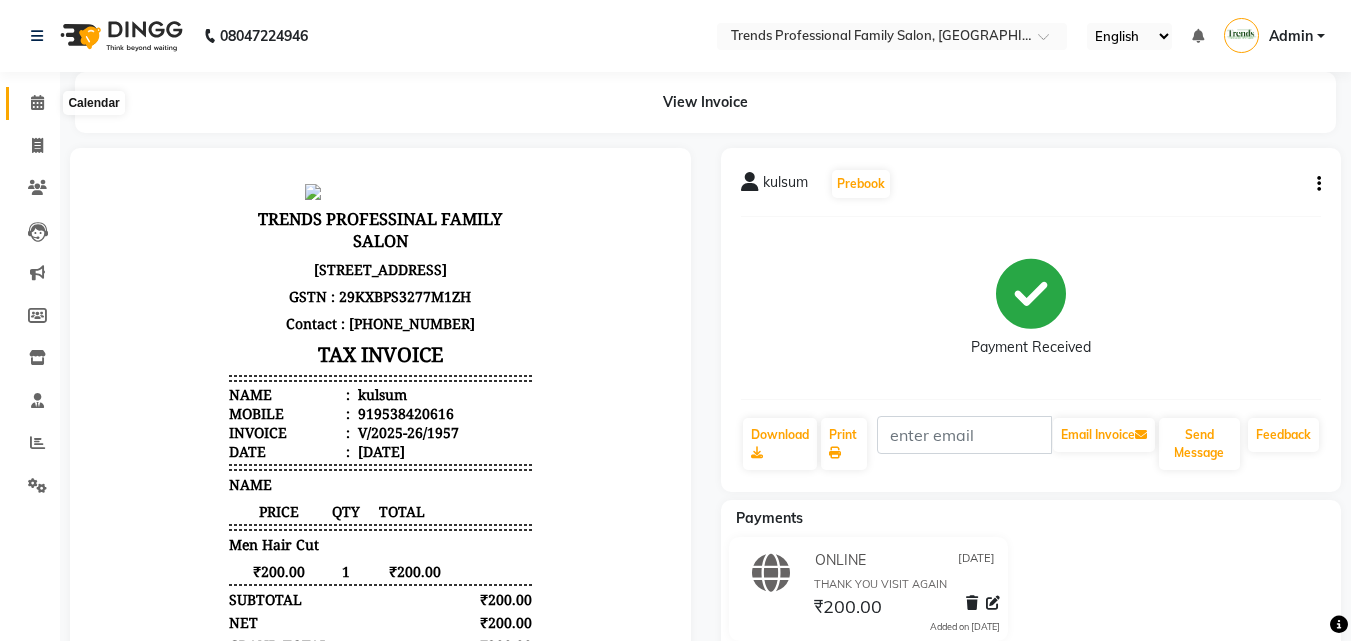 click 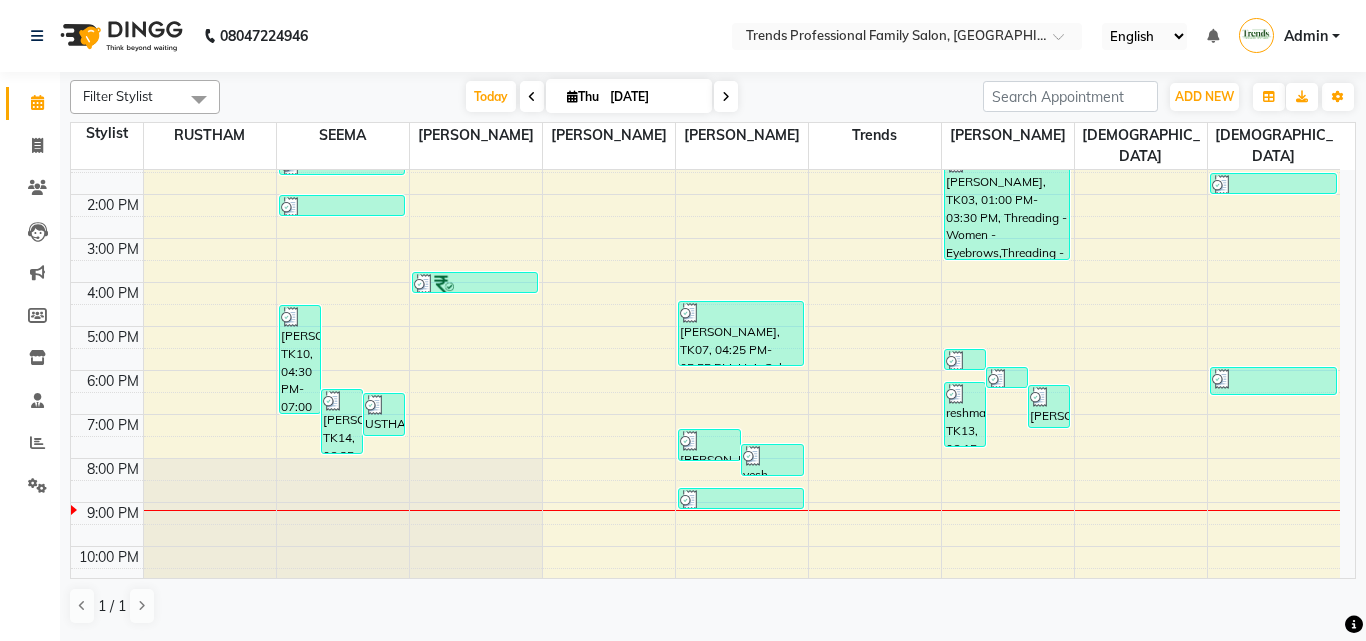 scroll, scrollTop: 274, scrollLeft: 0, axis: vertical 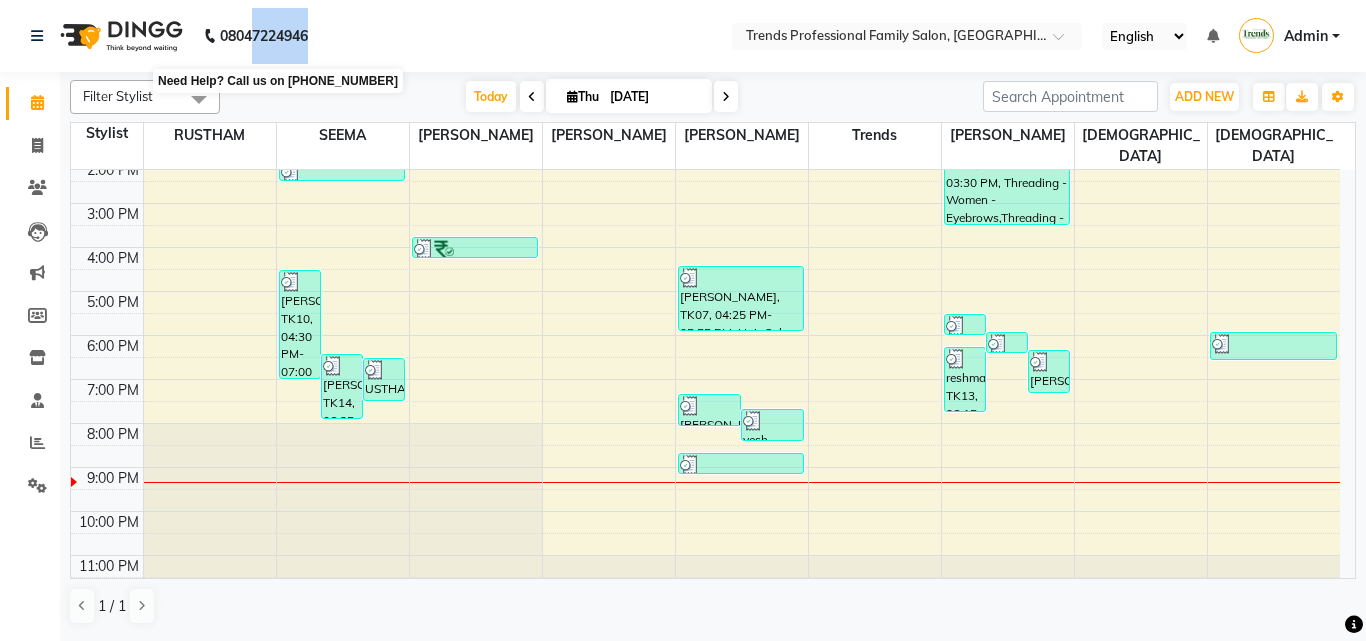 drag, startPoint x: 335, startPoint y: 41, endPoint x: 256, endPoint y: 40, distance: 79.00633 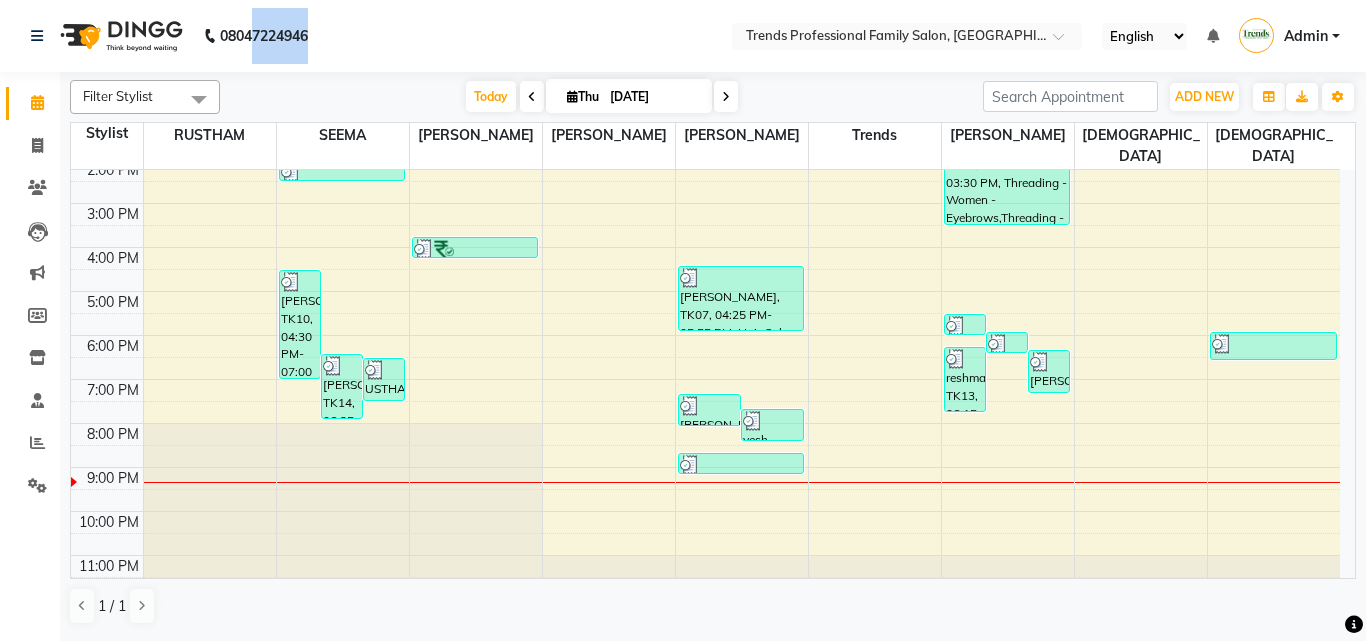 click on "08047224946 Select Location × Trends Professional Family Salon, Nelamangala English ENGLISH Español العربية मराठी हिंदी ગુજરાતી தமிழ் 中文 Notifications nothing to show Admin Manage Profile Change Password Sign out  Version:3.15.4" 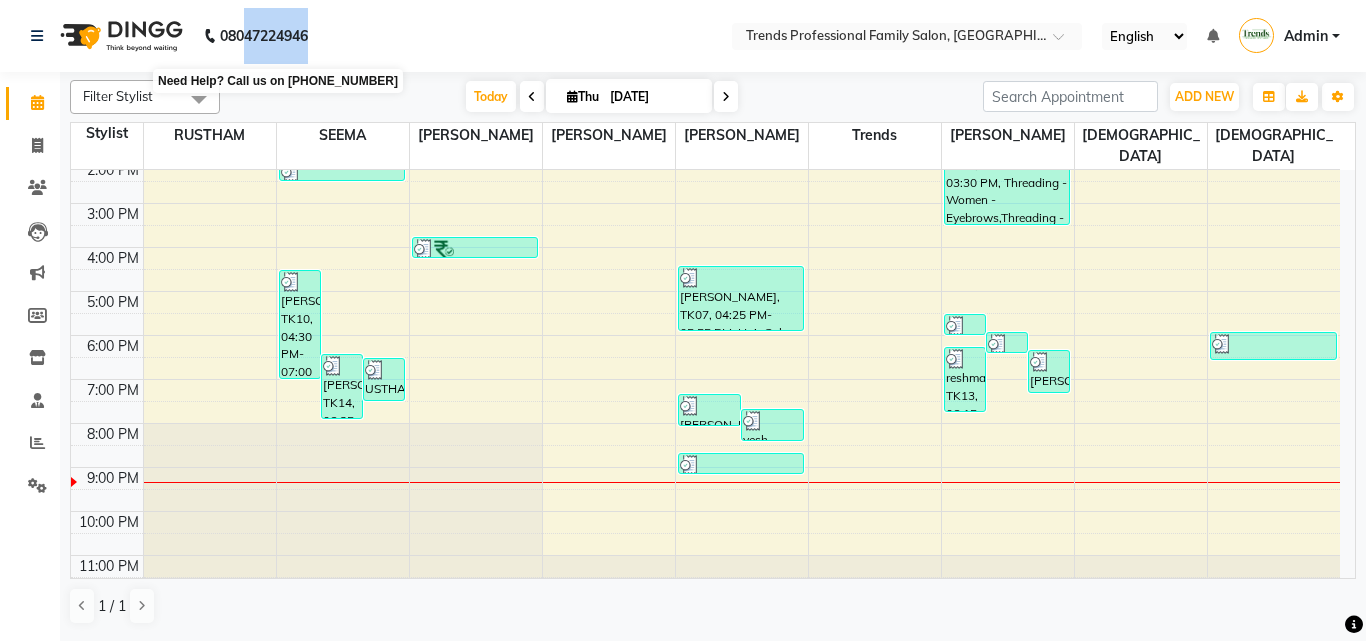 drag, startPoint x: 330, startPoint y: 41, endPoint x: 247, endPoint y: 41, distance: 83 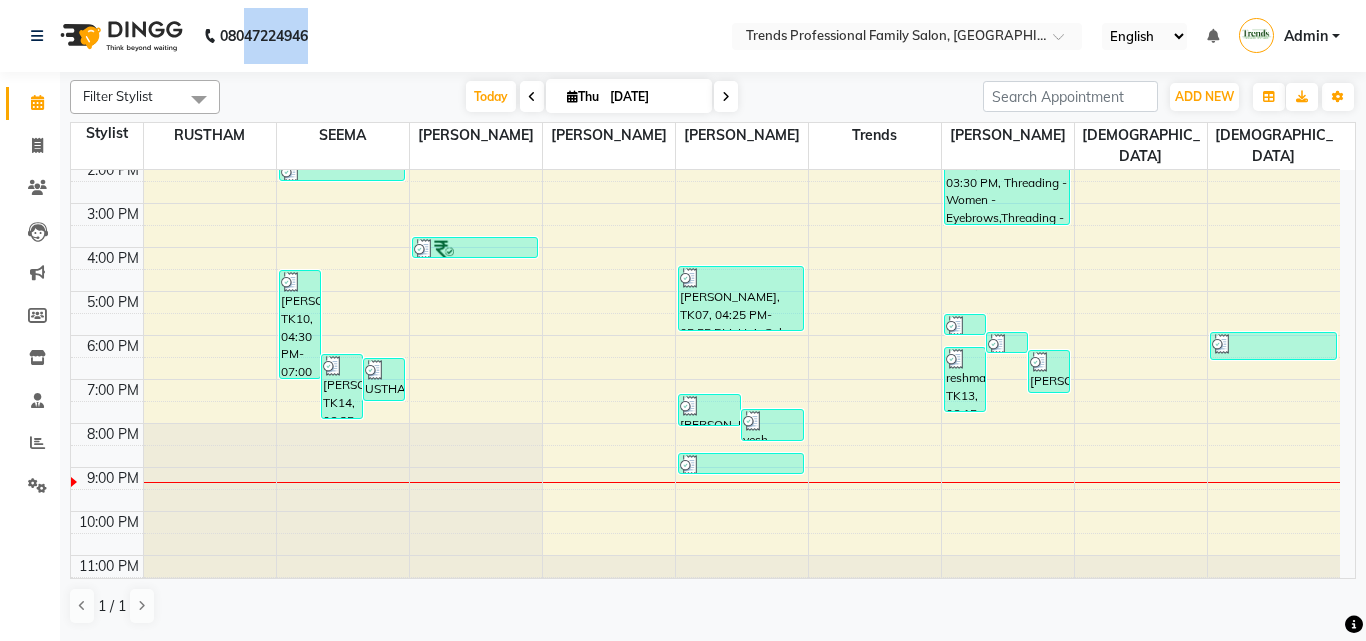 click on "08047224946 Select Location × Trends Professional Family Salon, Nelamangala English ENGLISH Español العربية मराठी हिंदी ગુજરાતી தமிழ் 中文 Notifications nothing to show Admin Manage Profile Change Password Sign out  Version:3.15.4" 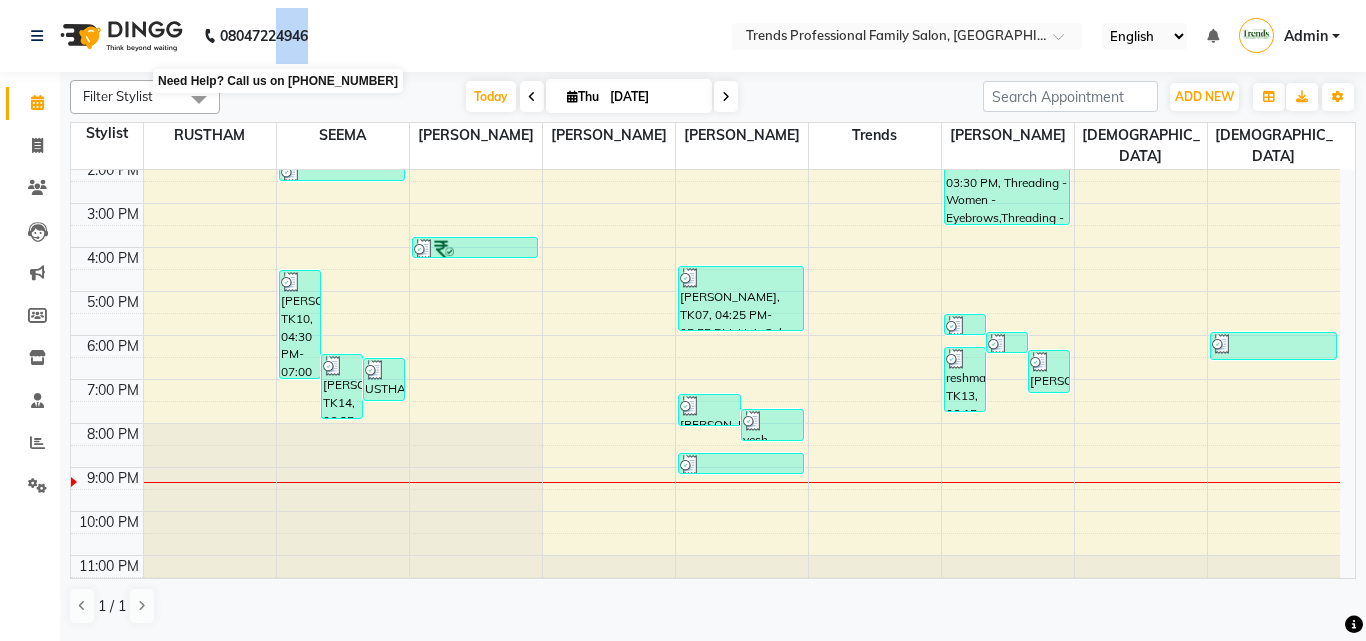 drag, startPoint x: 282, startPoint y: 30, endPoint x: 310, endPoint y: 27, distance: 28.160255 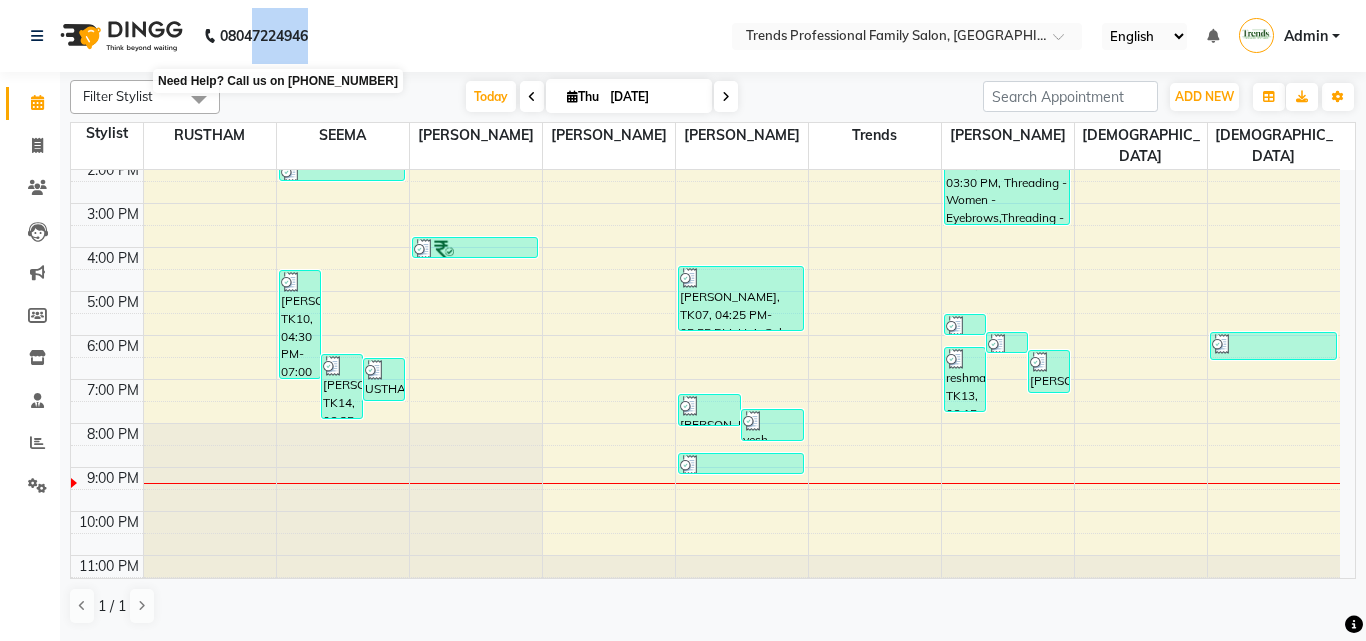 drag, startPoint x: 258, startPoint y: 31, endPoint x: 310, endPoint y: 30, distance: 52.009613 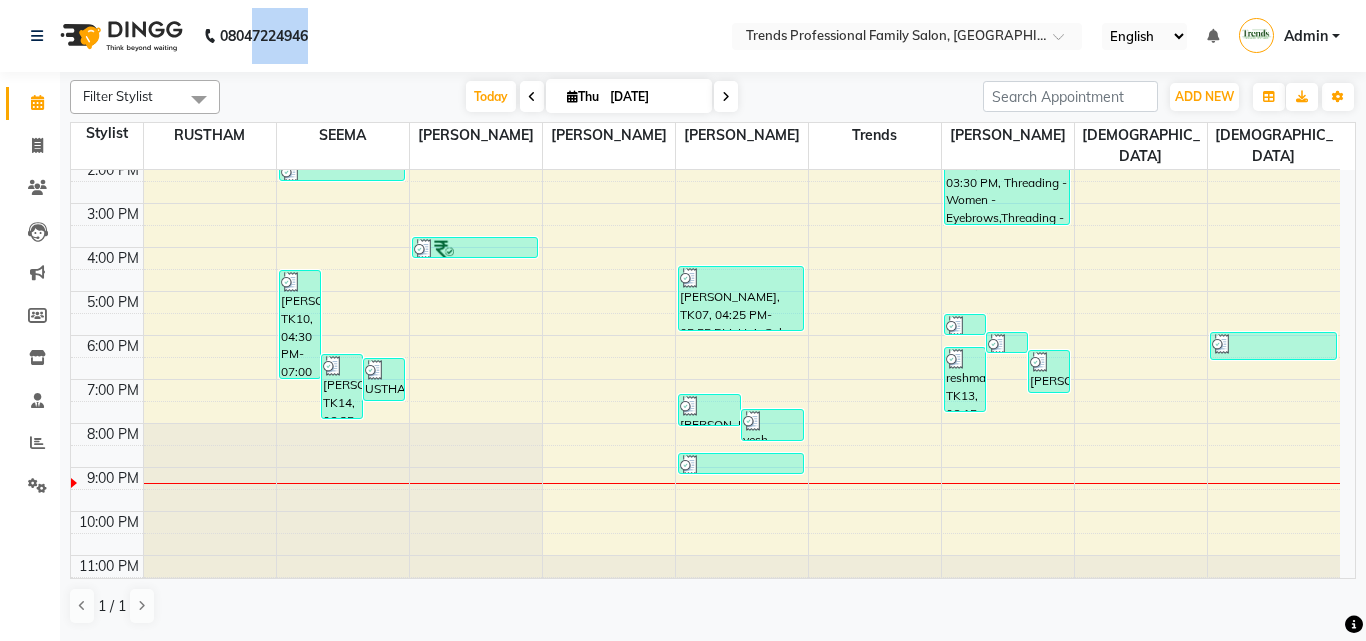 click on "08047224946" 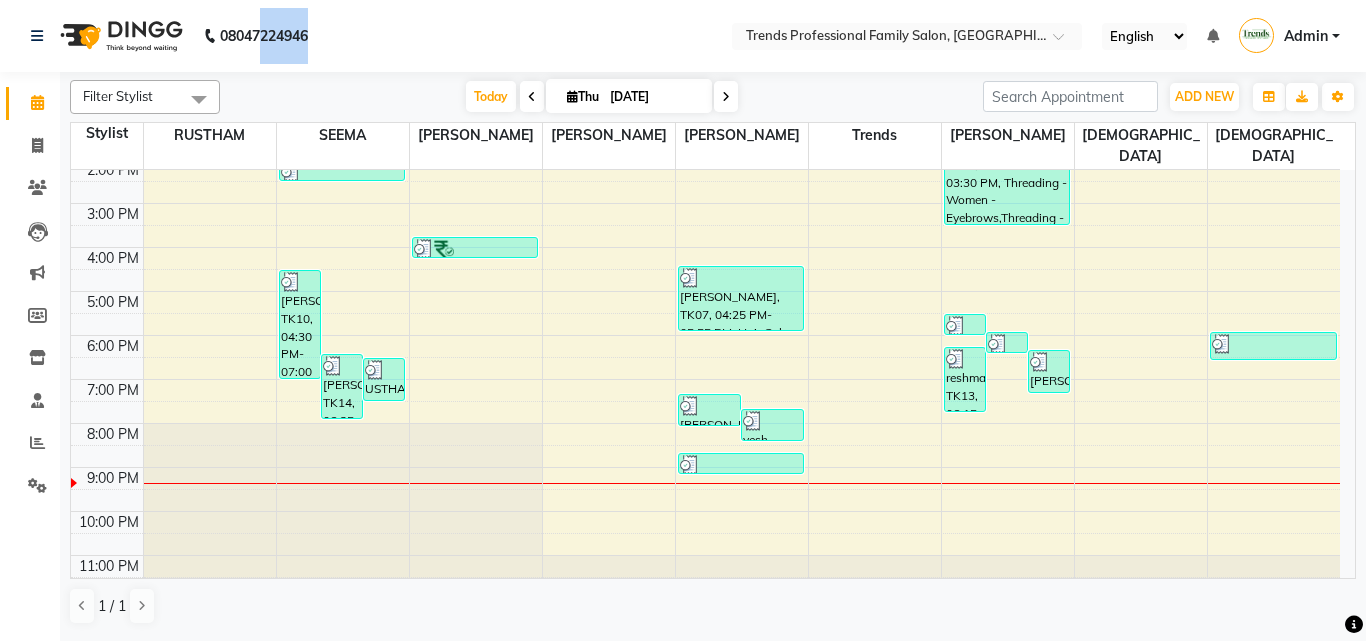 drag, startPoint x: 262, startPoint y: 36, endPoint x: 365, endPoint y: 49, distance: 103.81715 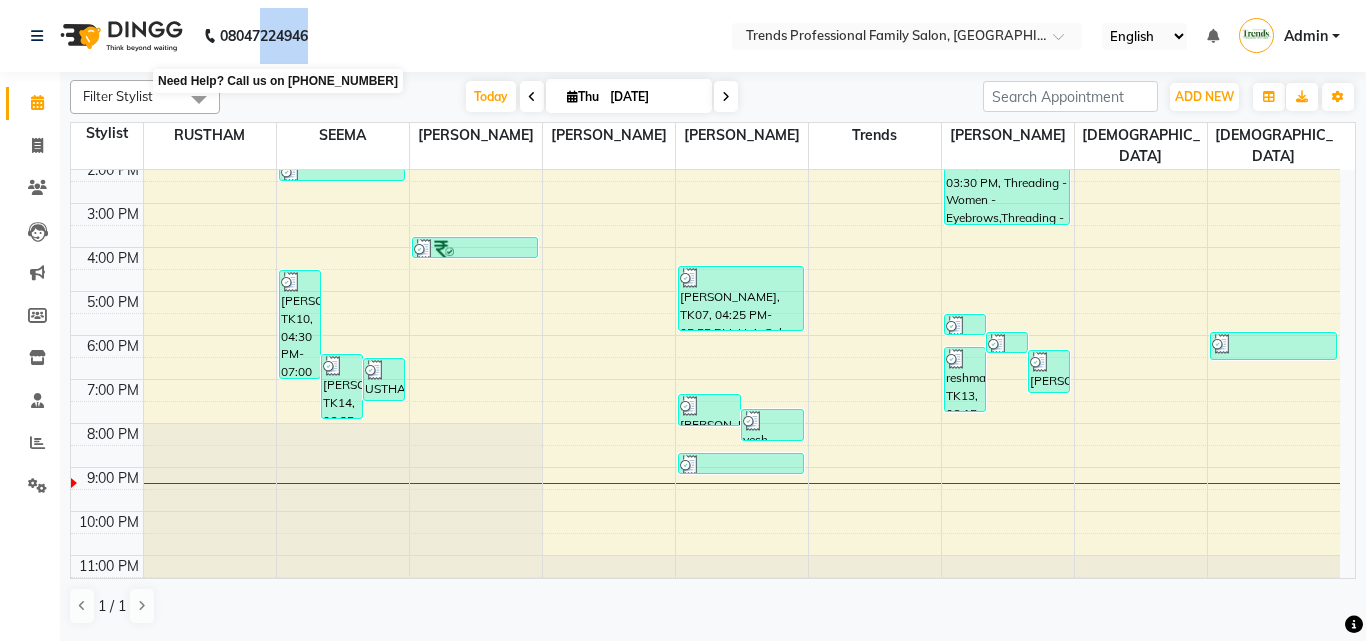 drag, startPoint x: 321, startPoint y: 43, endPoint x: 260, endPoint y: 35, distance: 61.522354 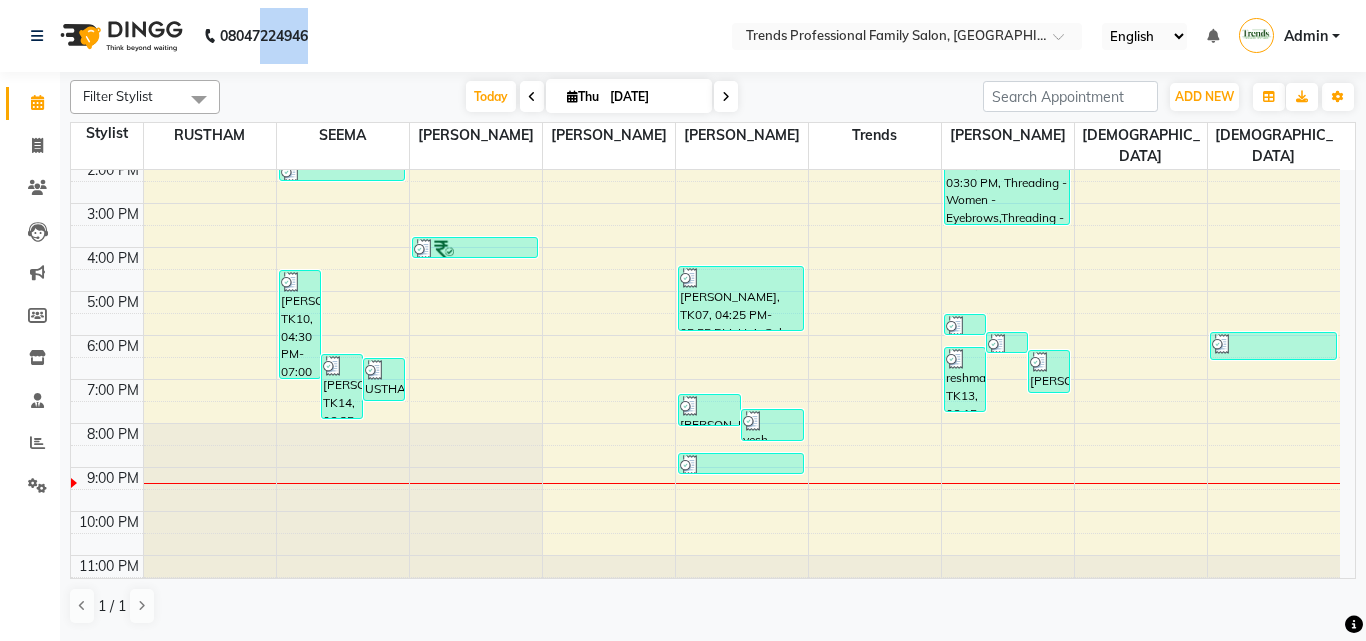 click on "08047224946" 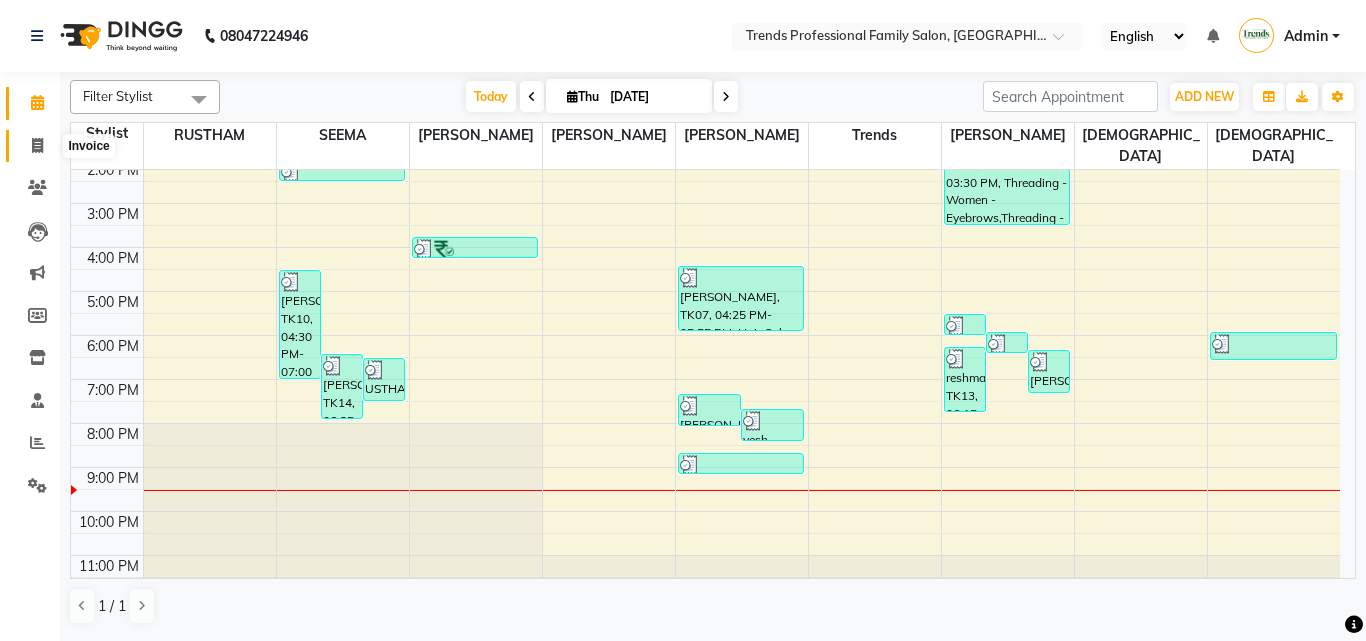 click 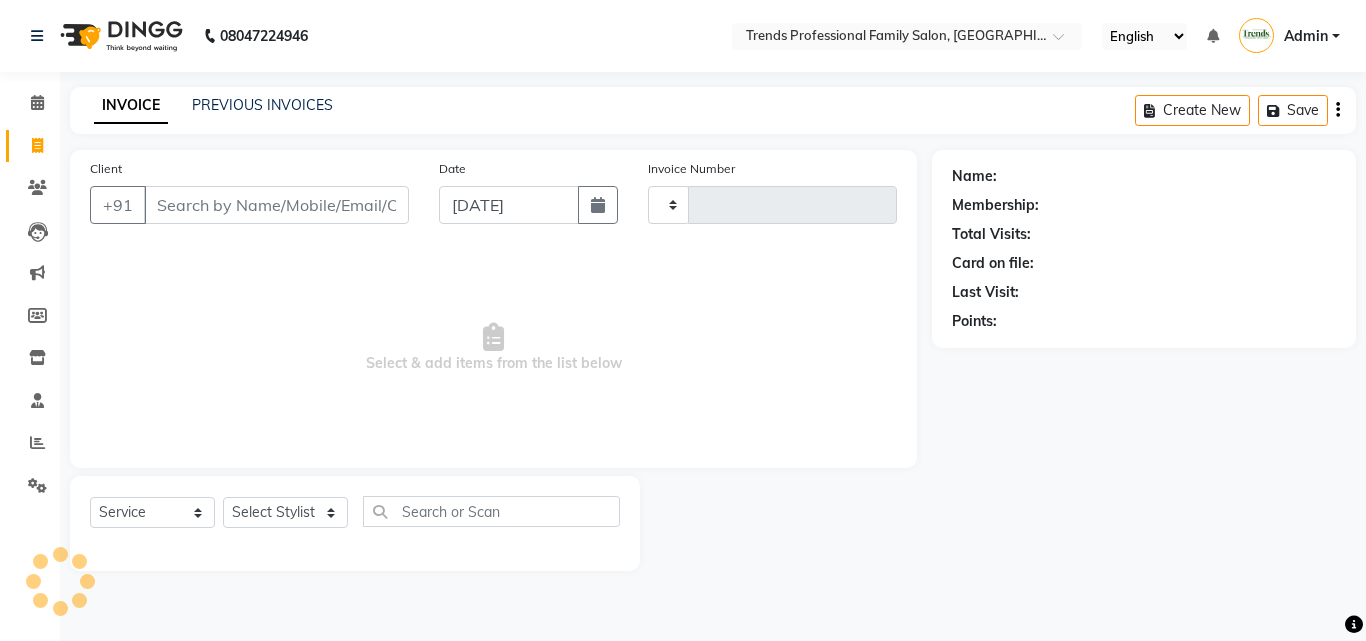 type on "1958" 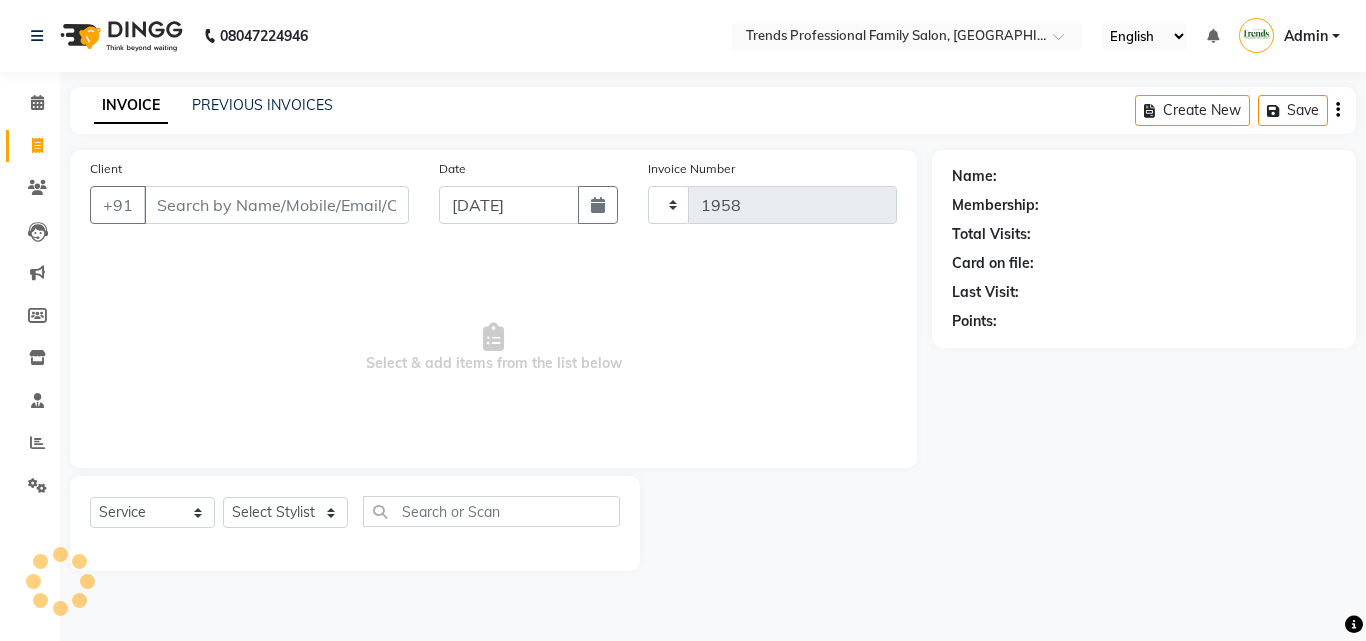 select on "7345" 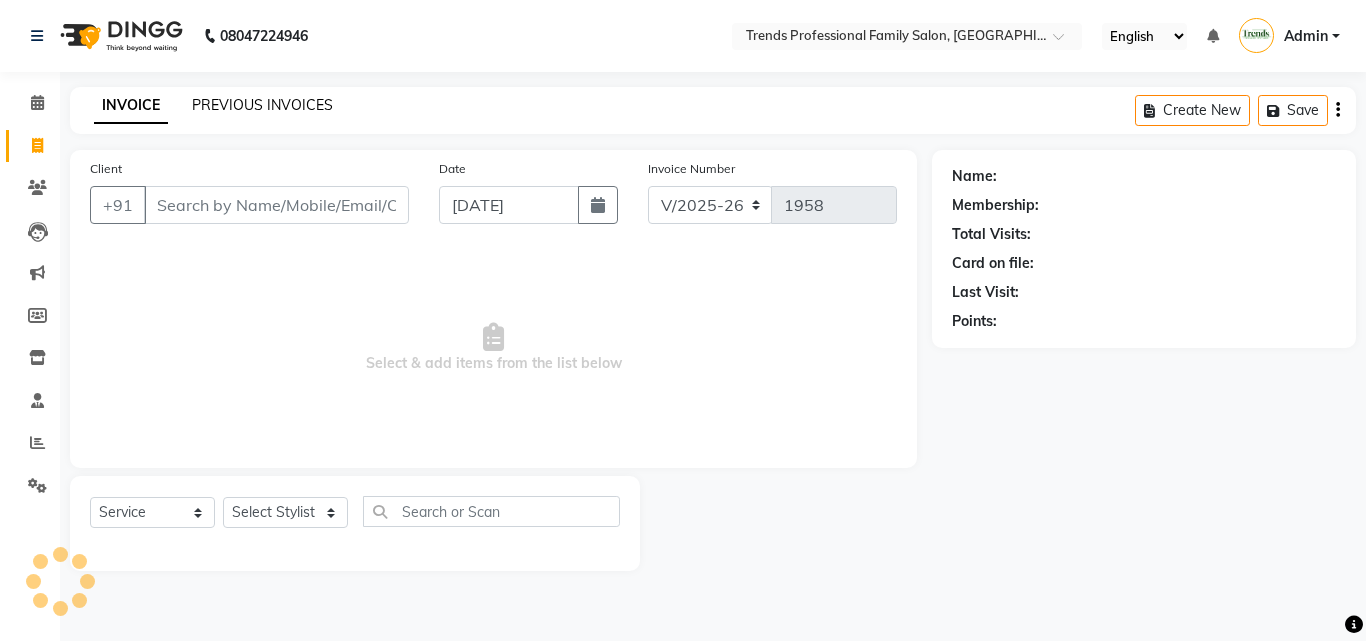 click on "PREVIOUS INVOICES" 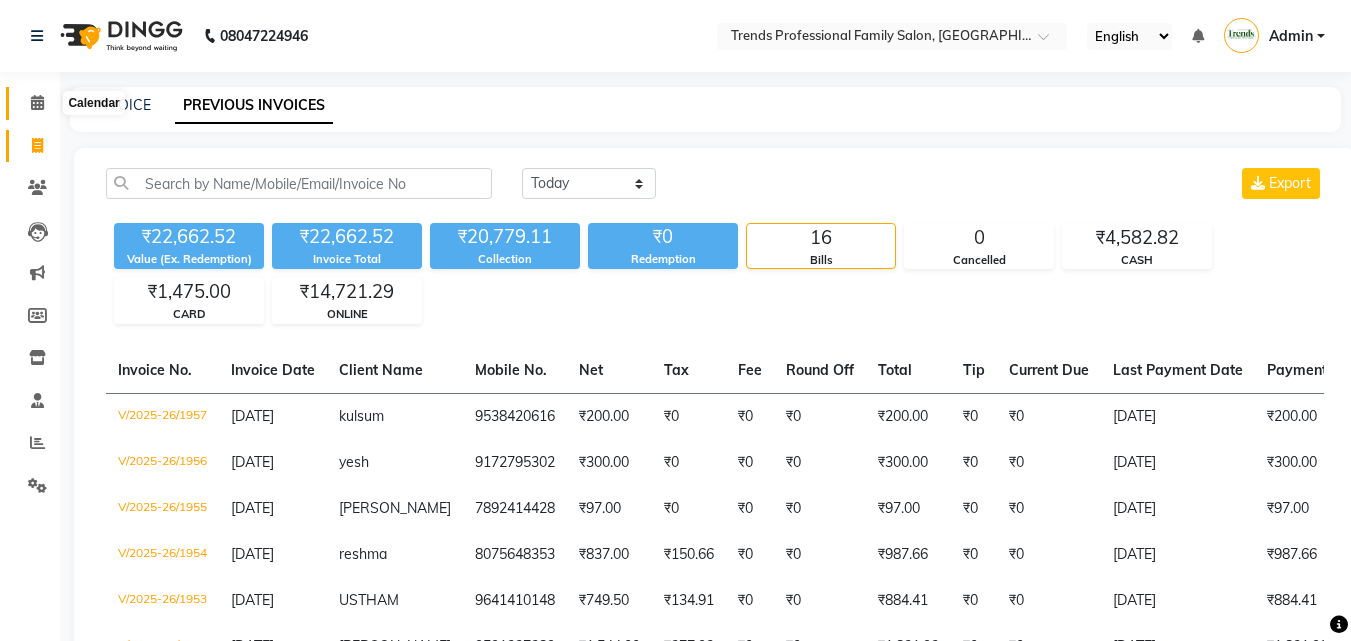 click 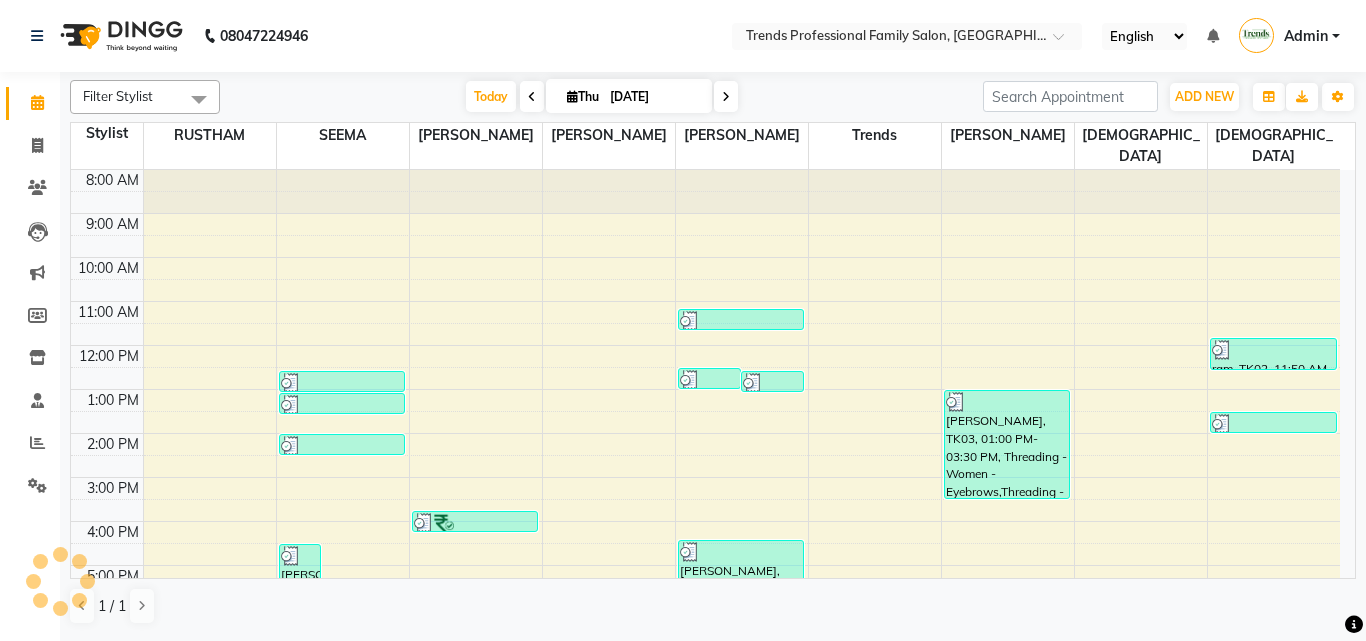 scroll, scrollTop: 0, scrollLeft: 0, axis: both 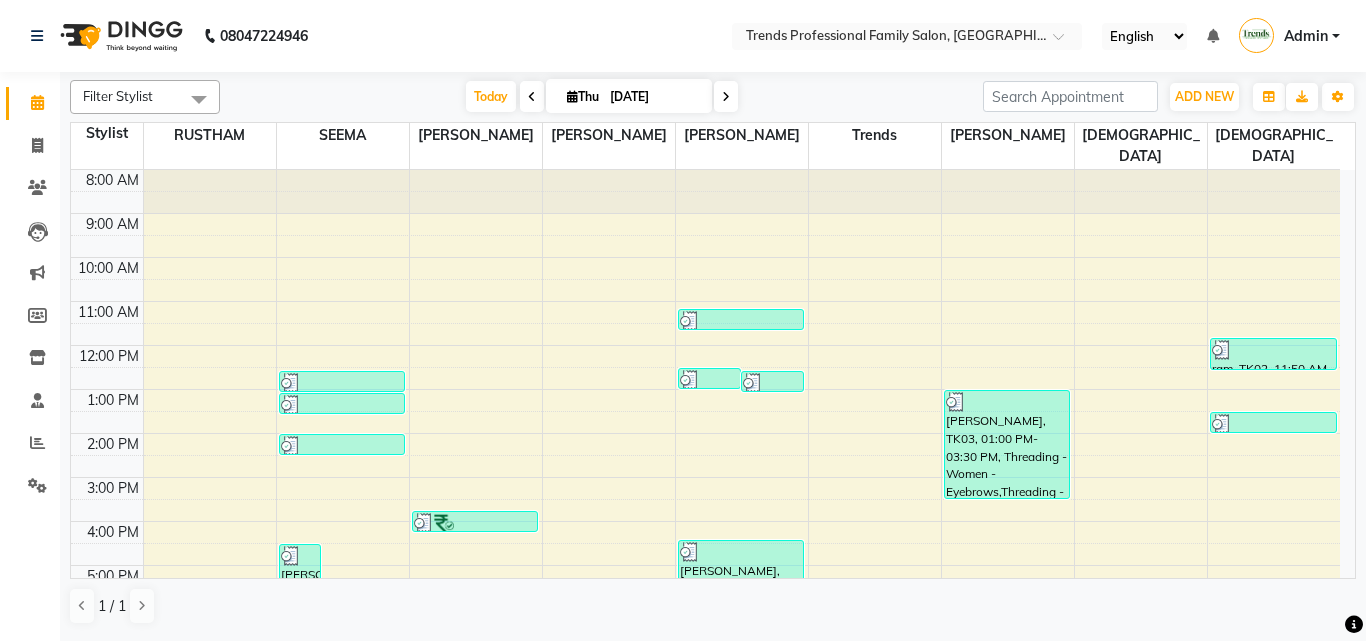 click on "Admin" at bounding box center (1306, 36) 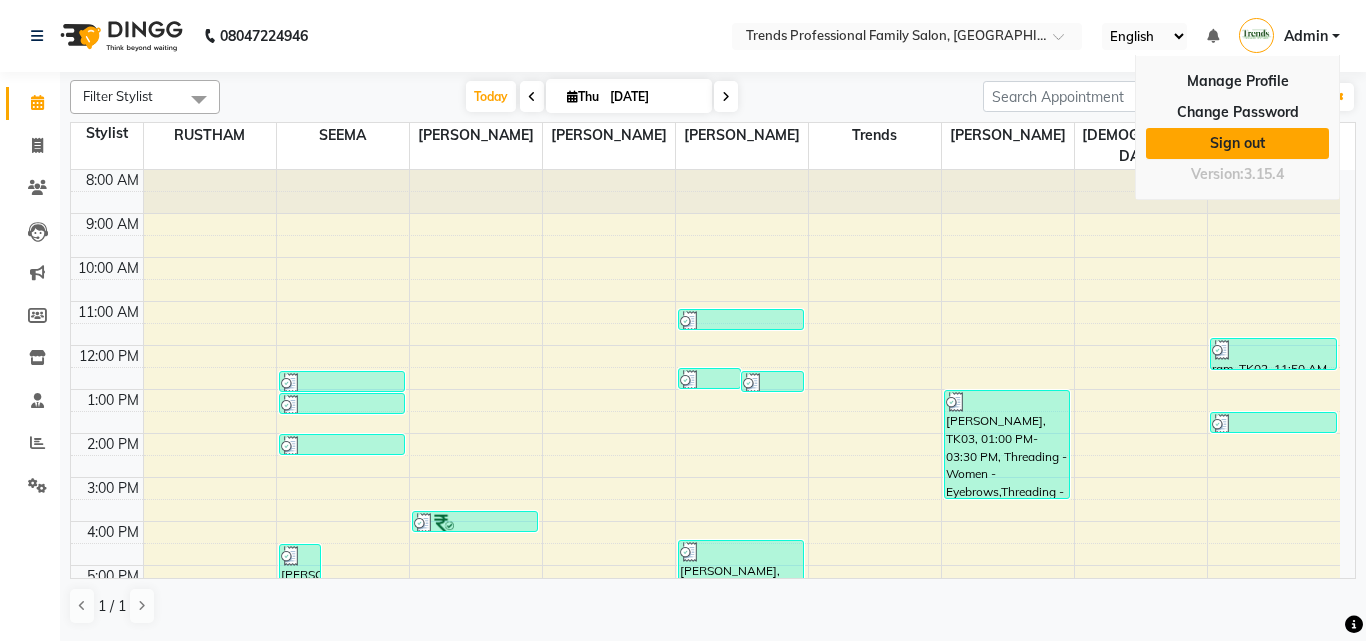 click on "Sign out" at bounding box center (1237, 143) 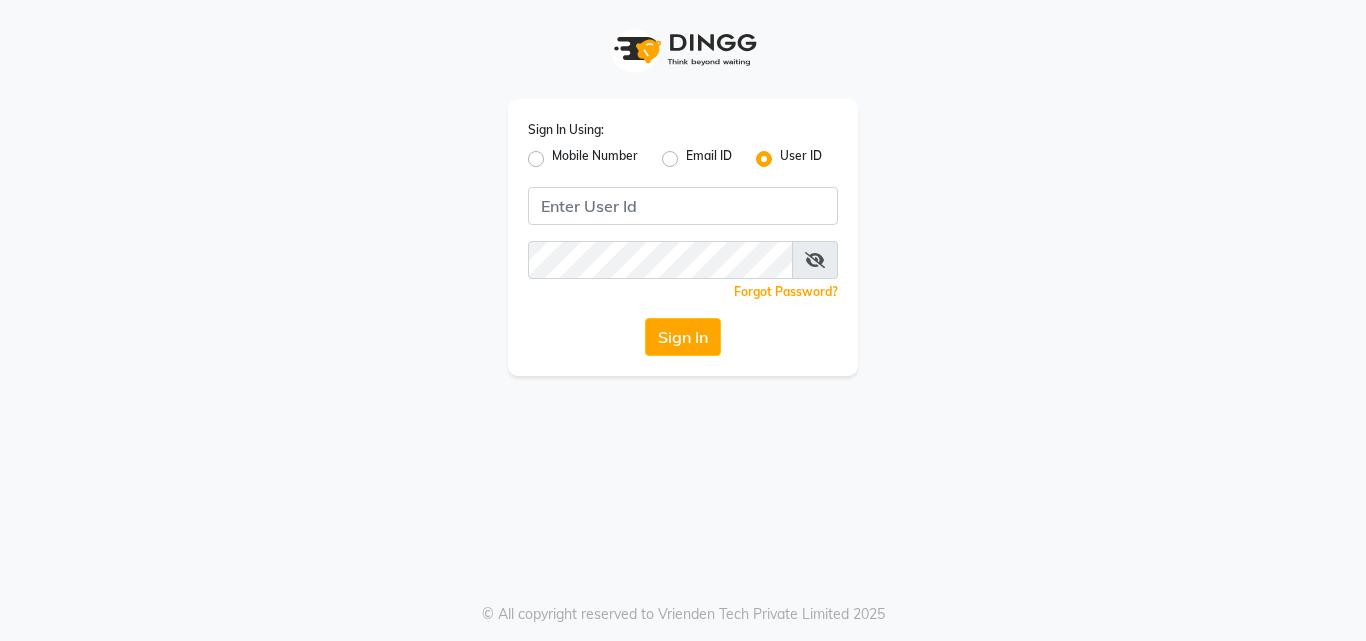 scroll, scrollTop: 0, scrollLeft: 0, axis: both 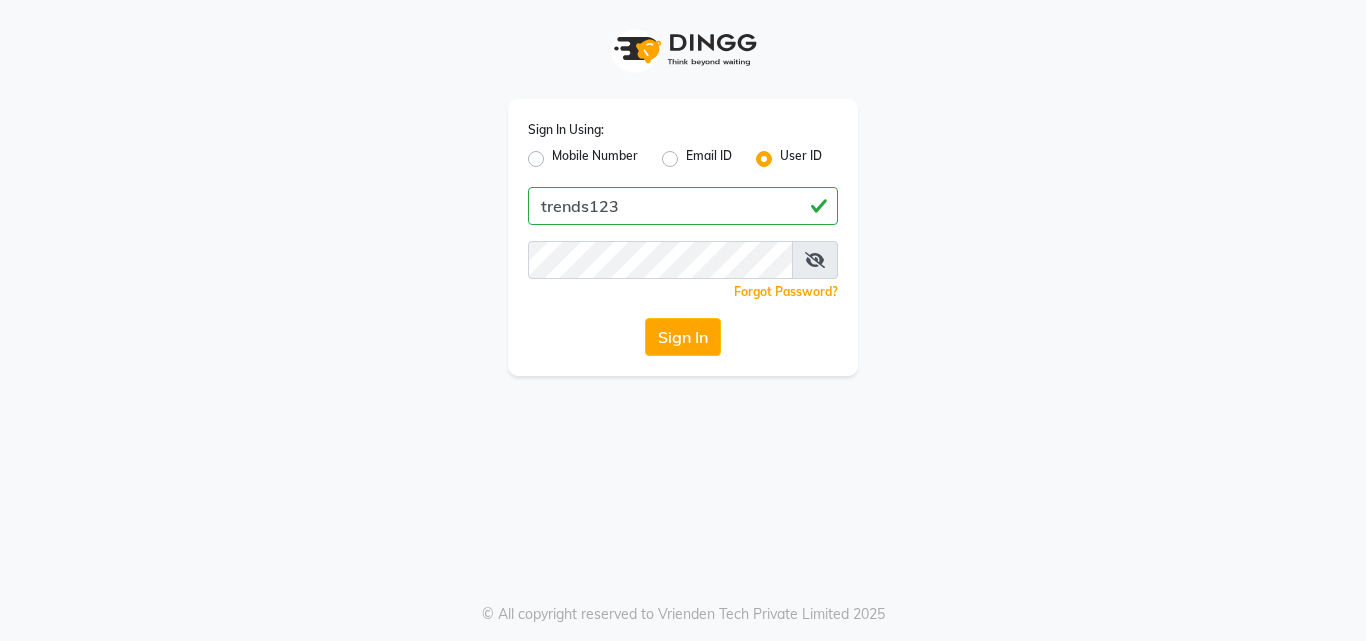 type on "trends123" 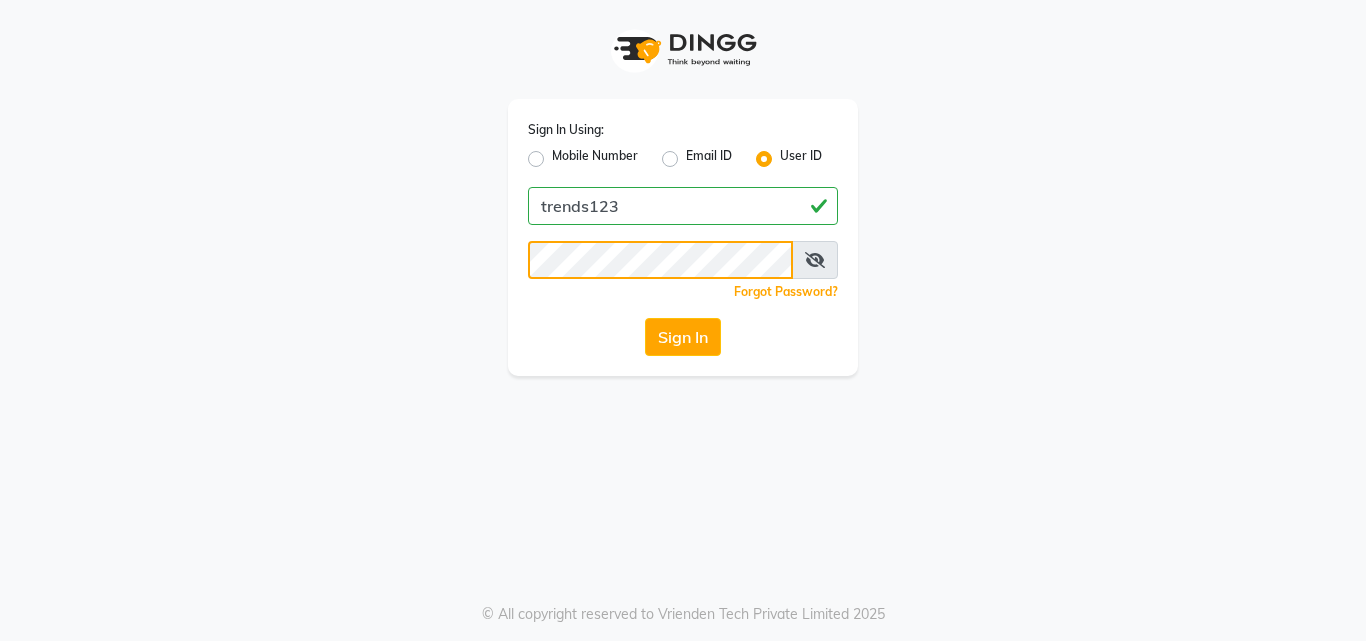 click on "Sign In" 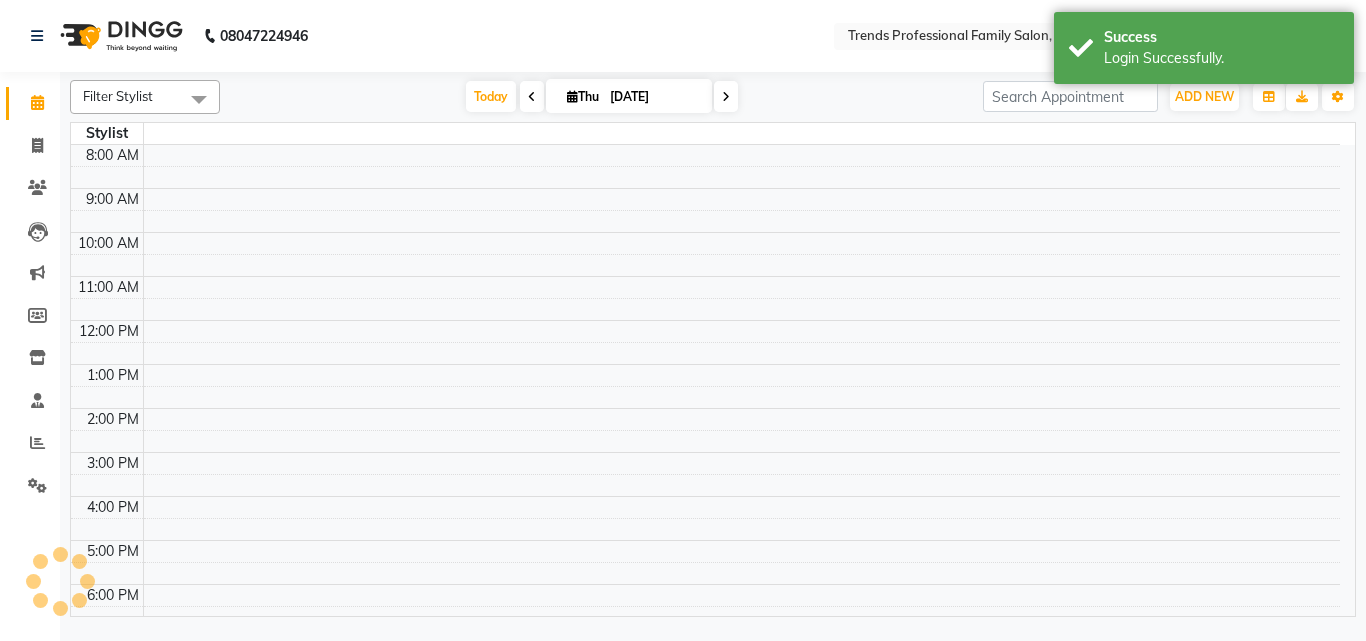 select on "en" 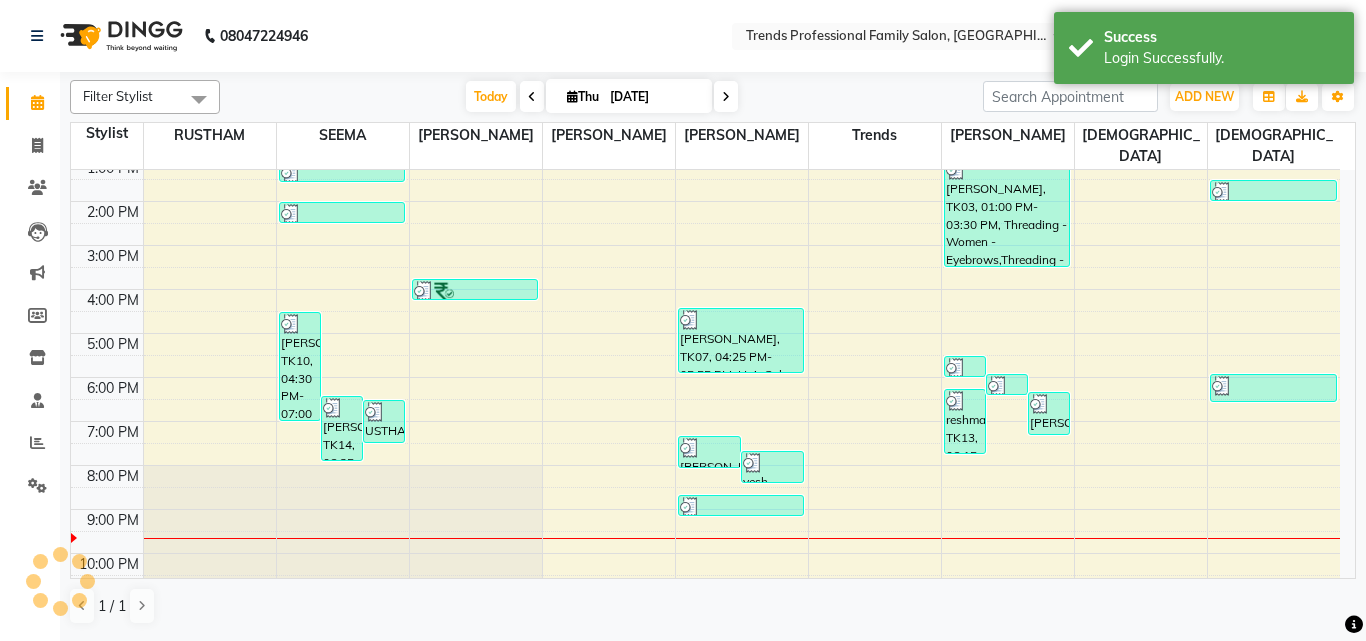 scroll, scrollTop: 0, scrollLeft: 0, axis: both 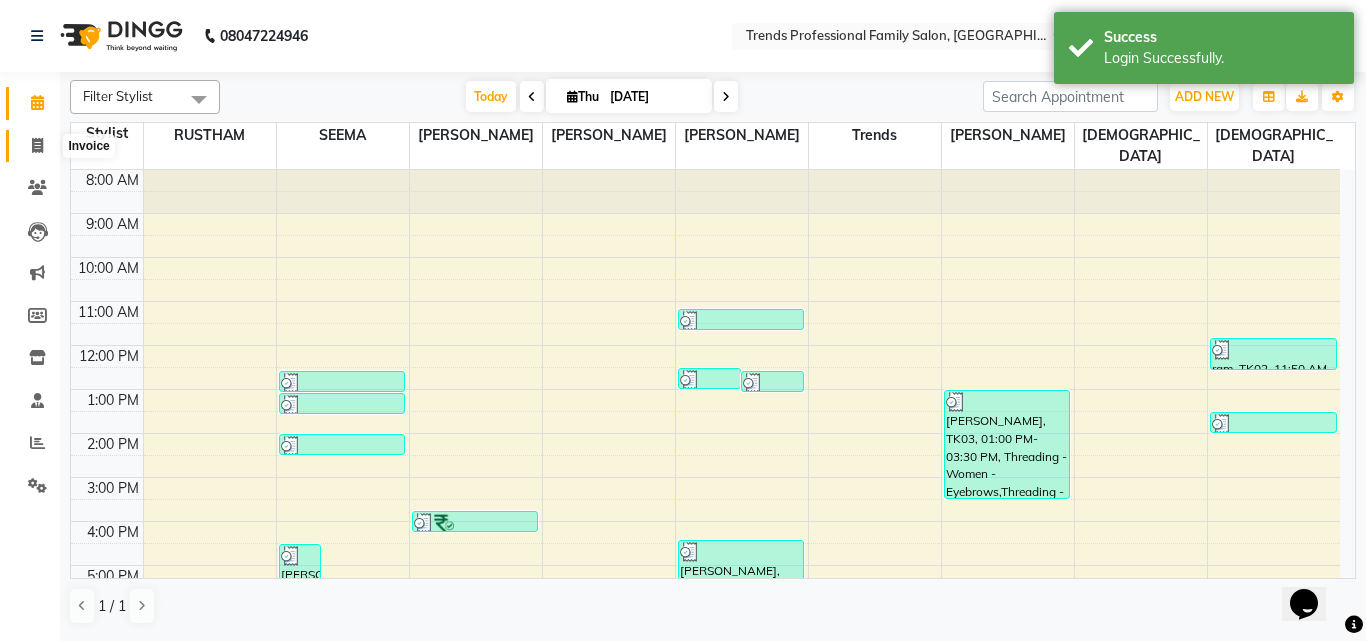 click 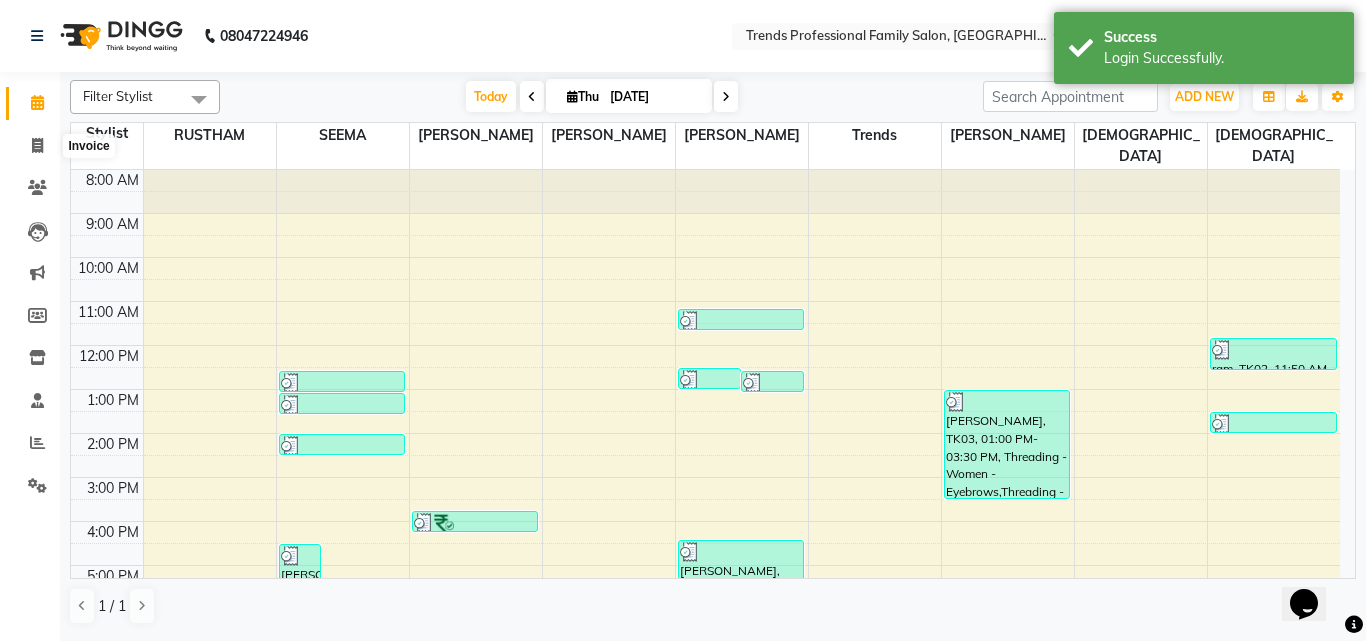 select on "service" 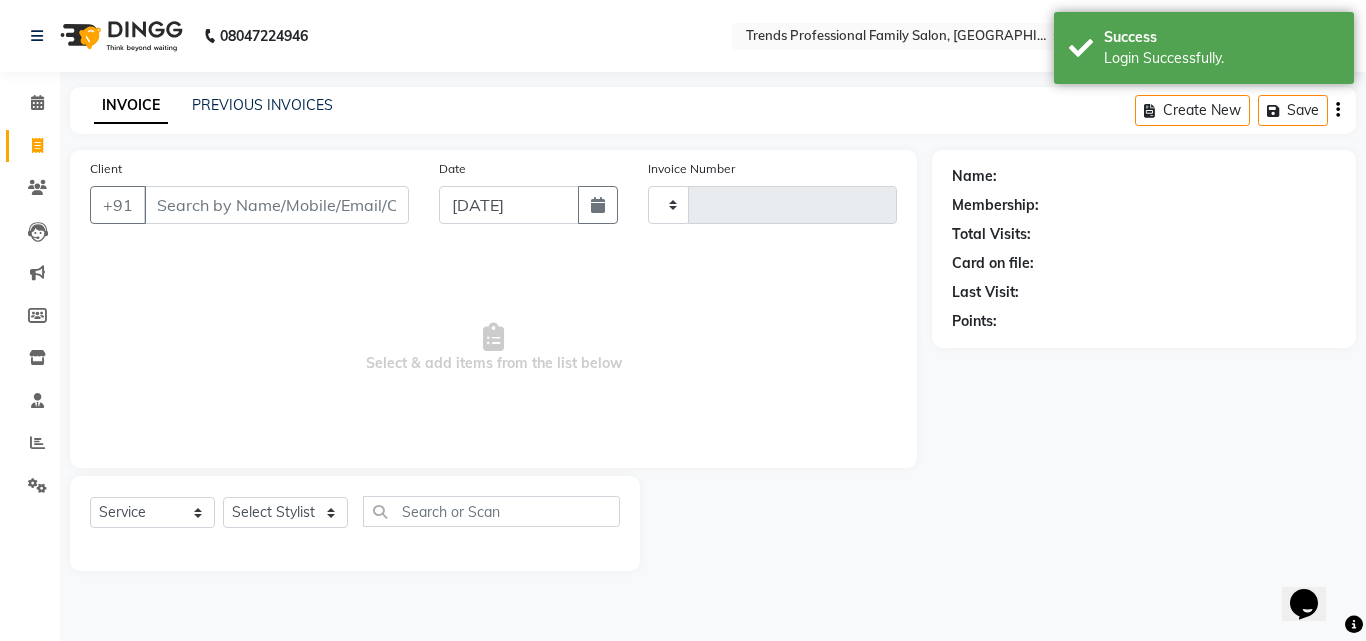 type on "1958" 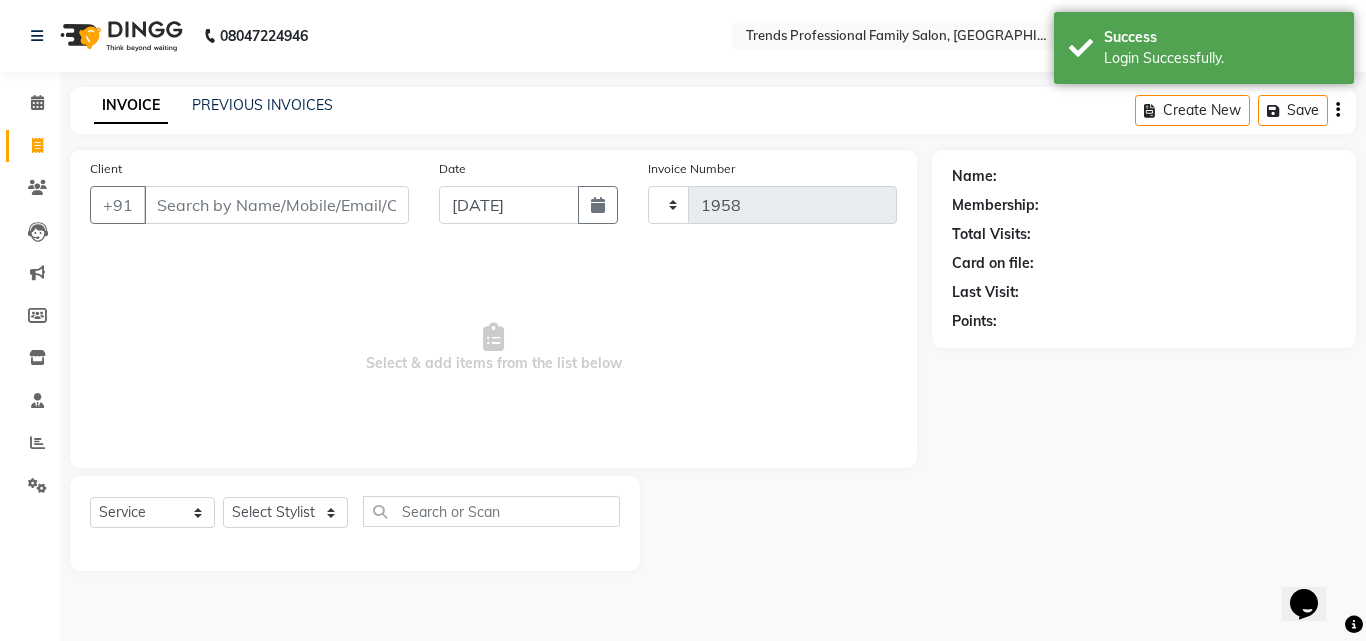 select on "7345" 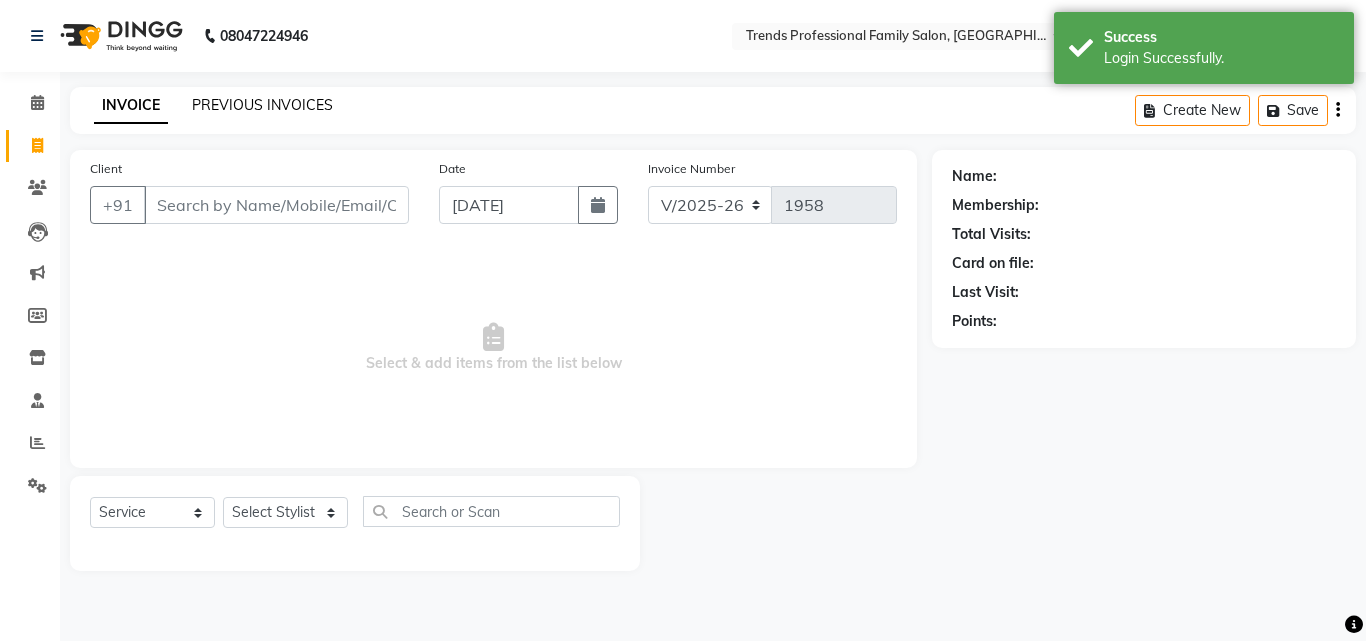 click on "PREVIOUS INVOICES" 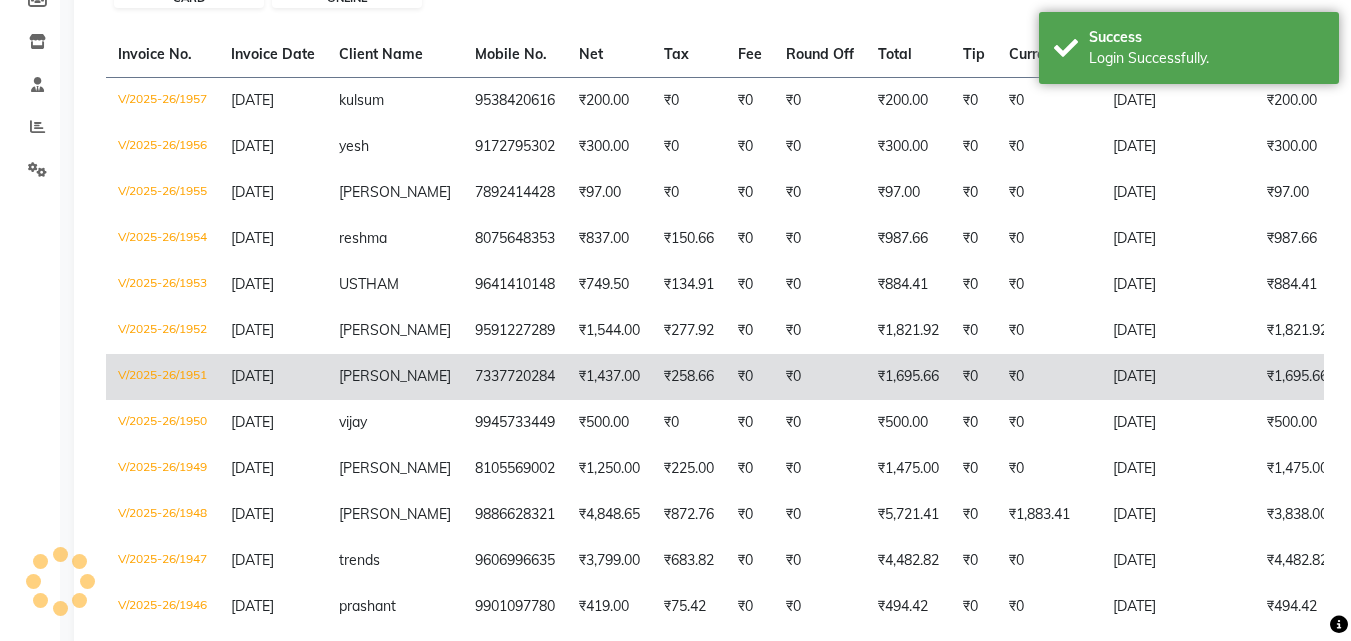 scroll, scrollTop: 333, scrollLeft: 0, axis: vertical 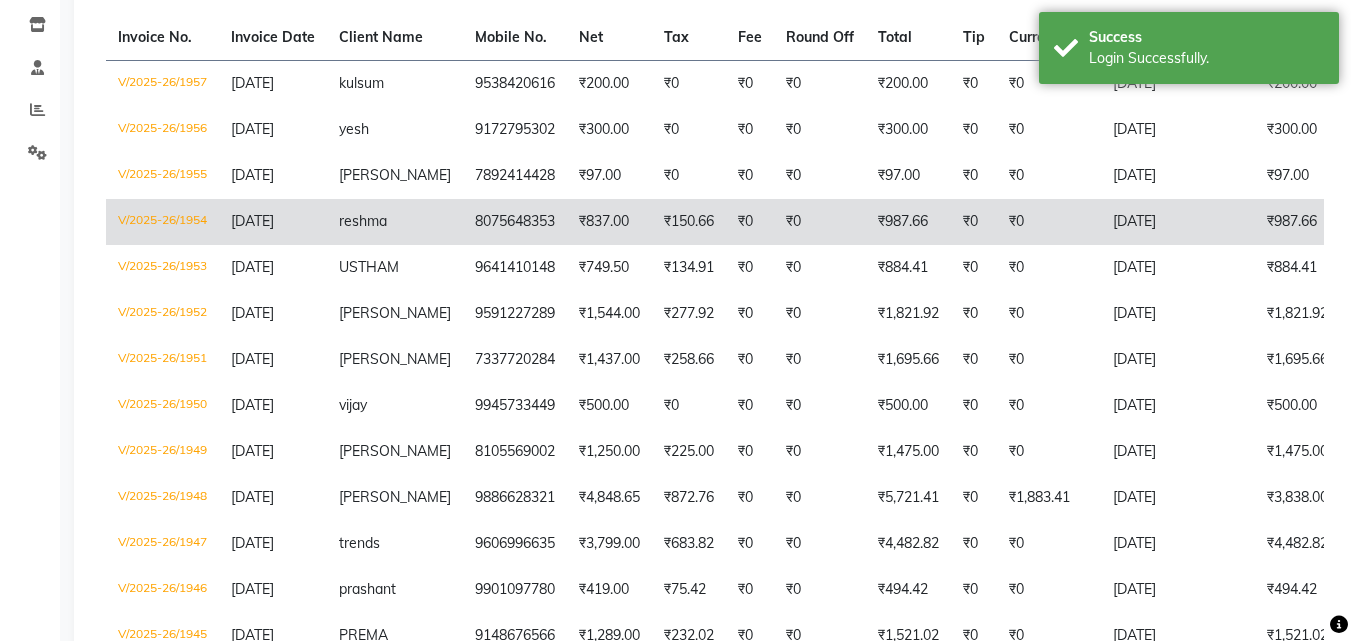 click on "₹0" 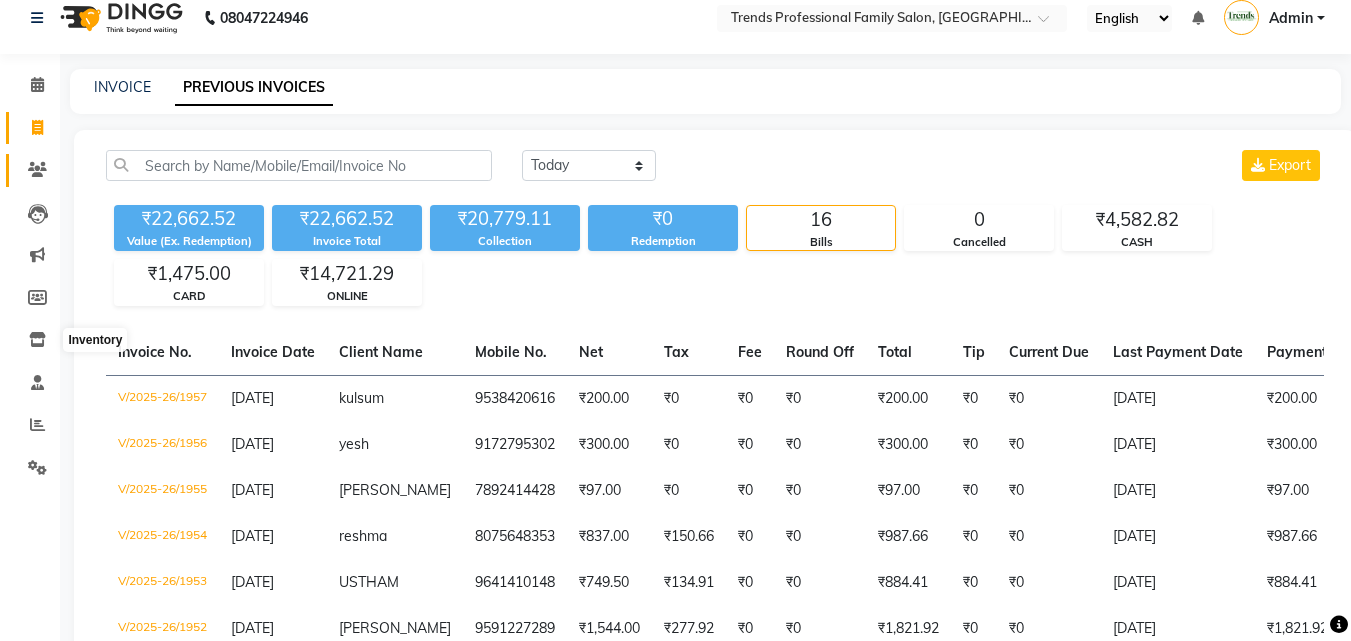 scroll, scrollTop: 0, scrollLeft: 0, axis: both 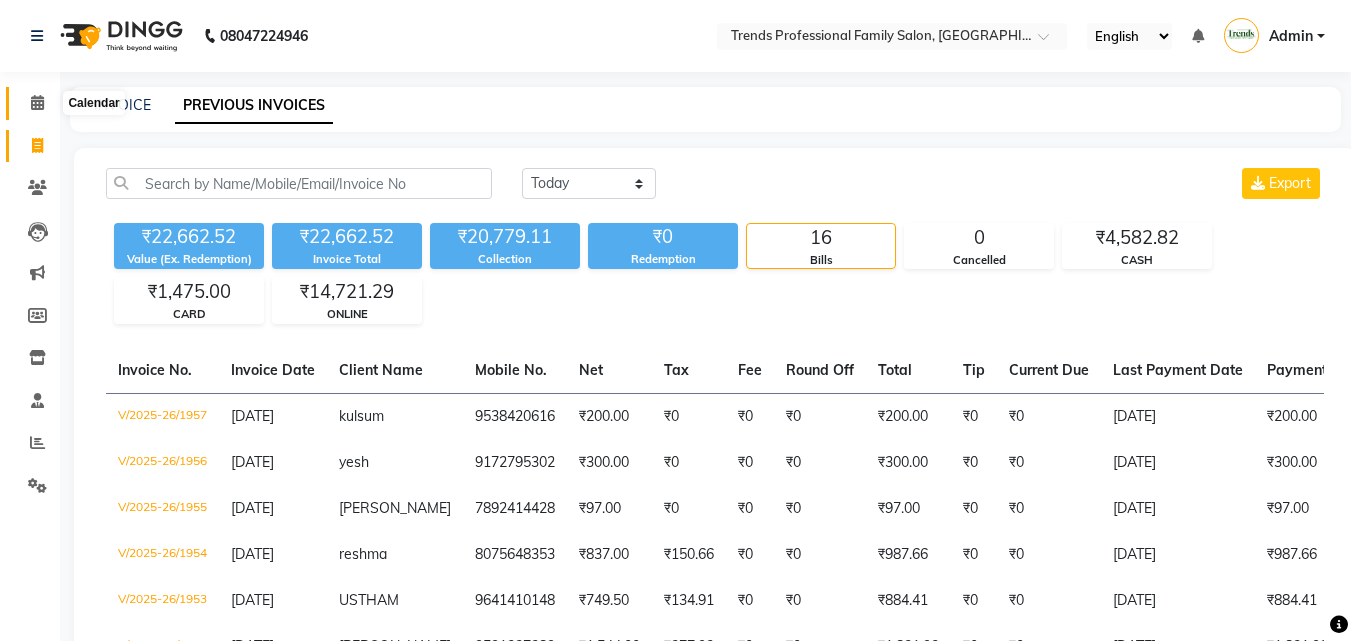 click 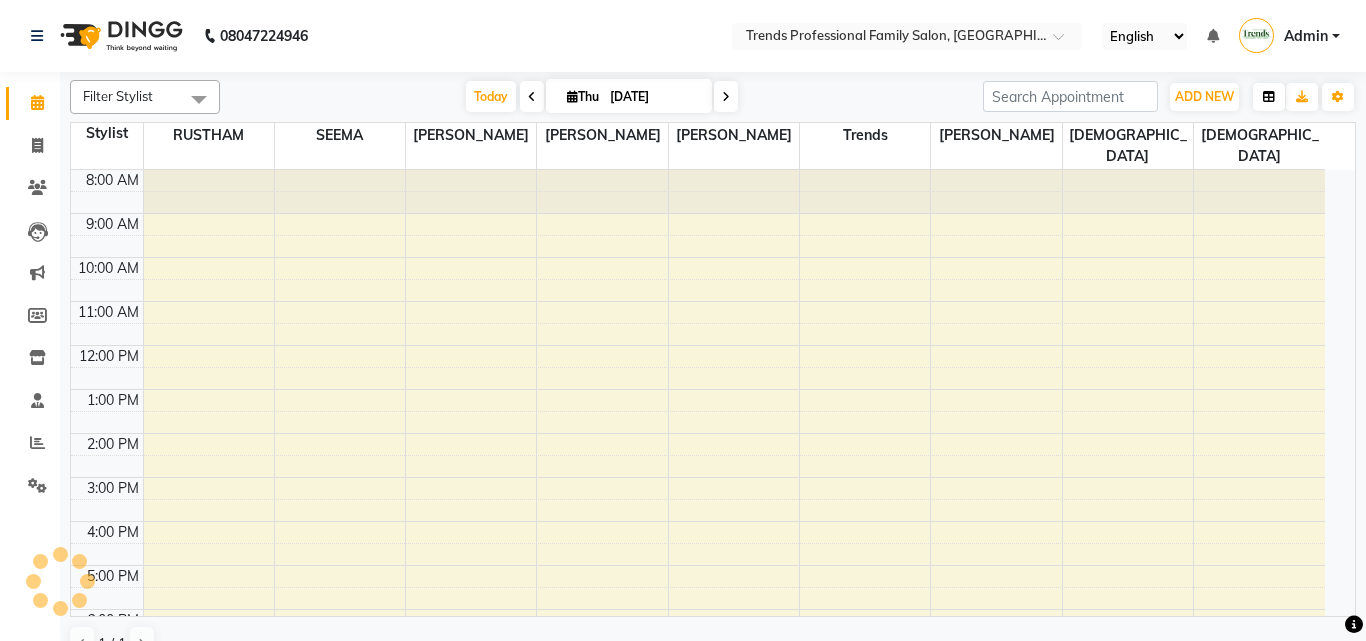 scroll, scrollTop: 0, scrollLeft: 0, axis: both 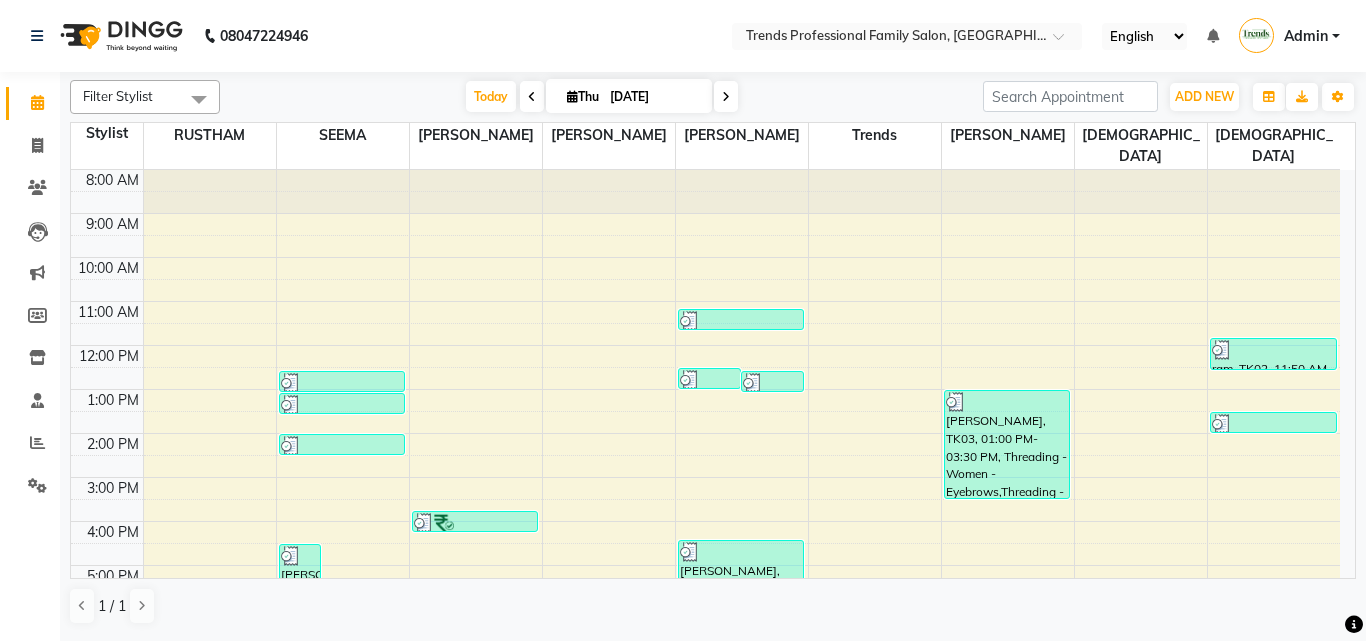 click on "Admin" at bounding box center [1306, 36] 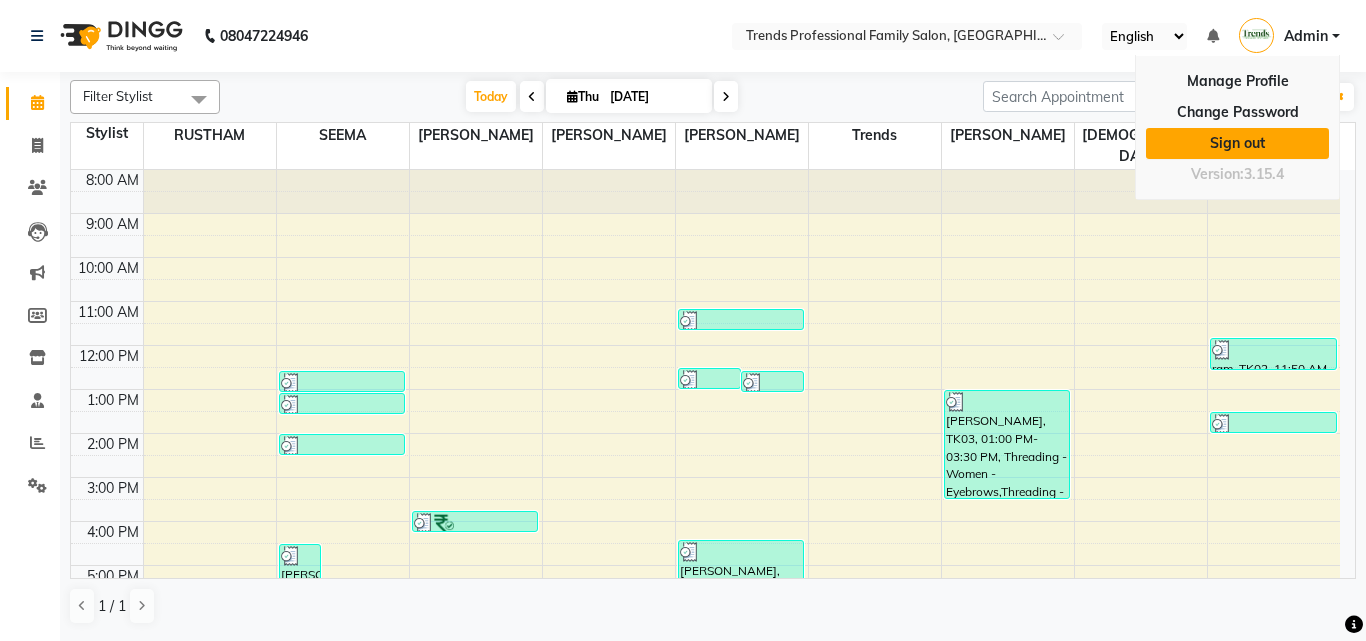click on "Sign out" at bounding box center [1237, 143] 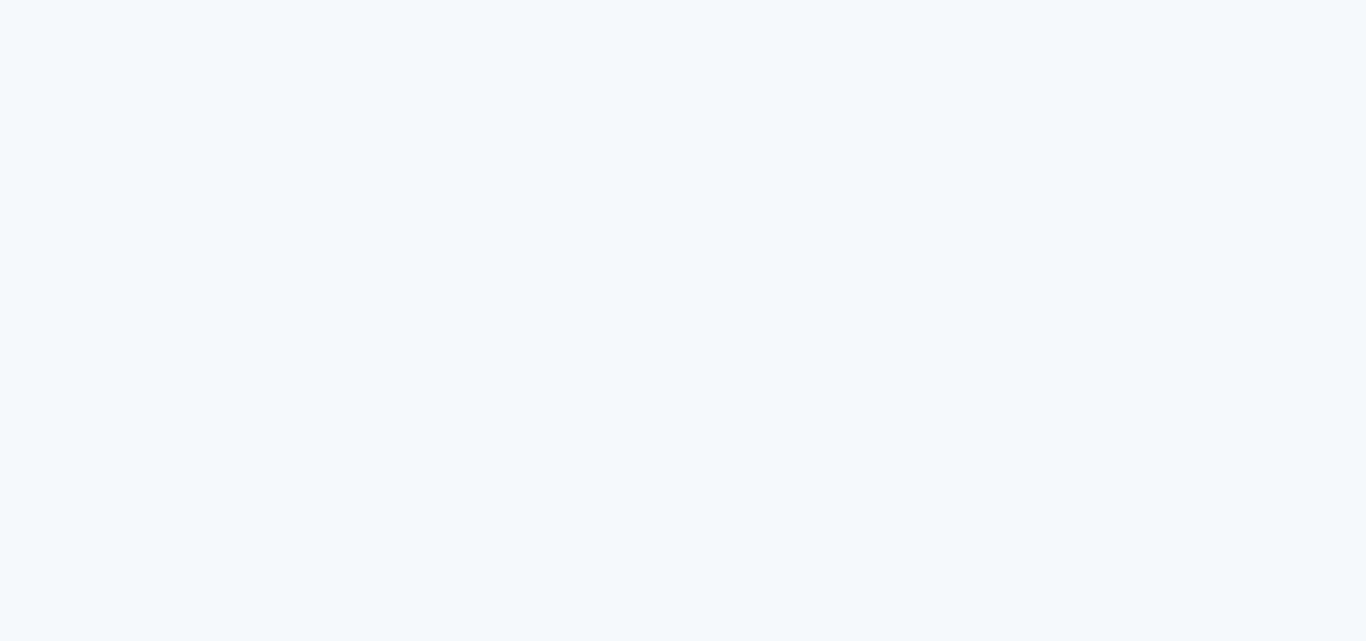 scroll, scrollTop: 0, scrollLeft: 0, axis: both 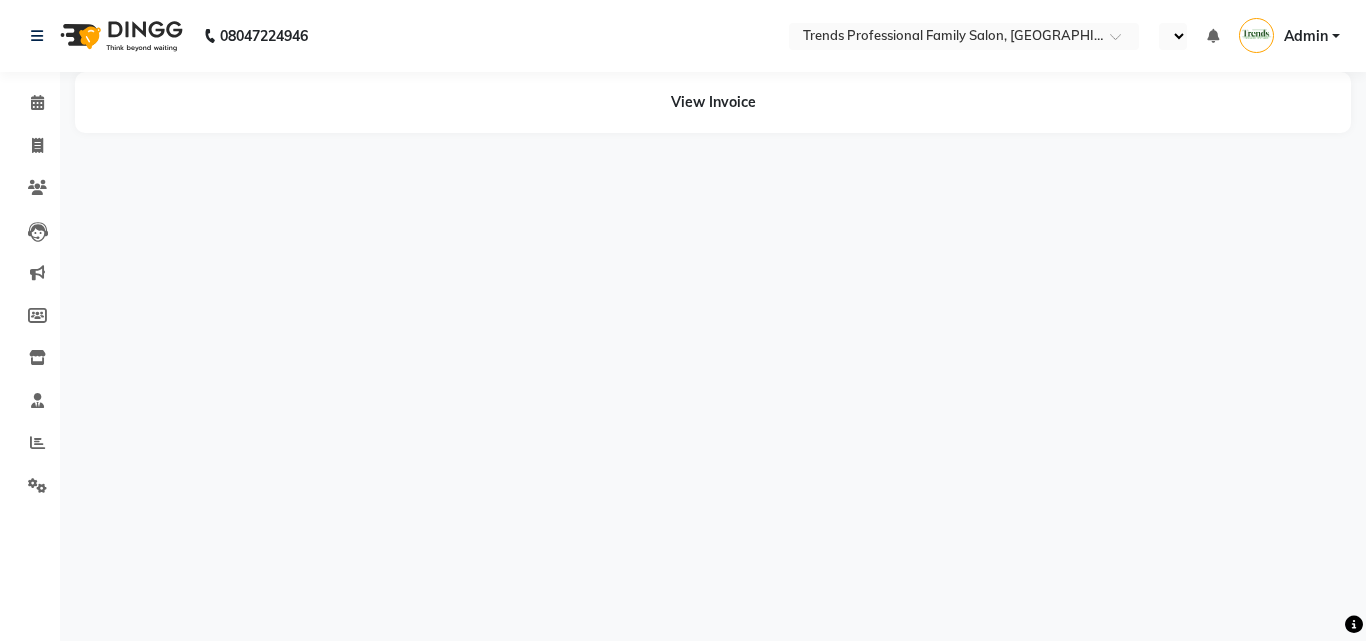 select on "en" 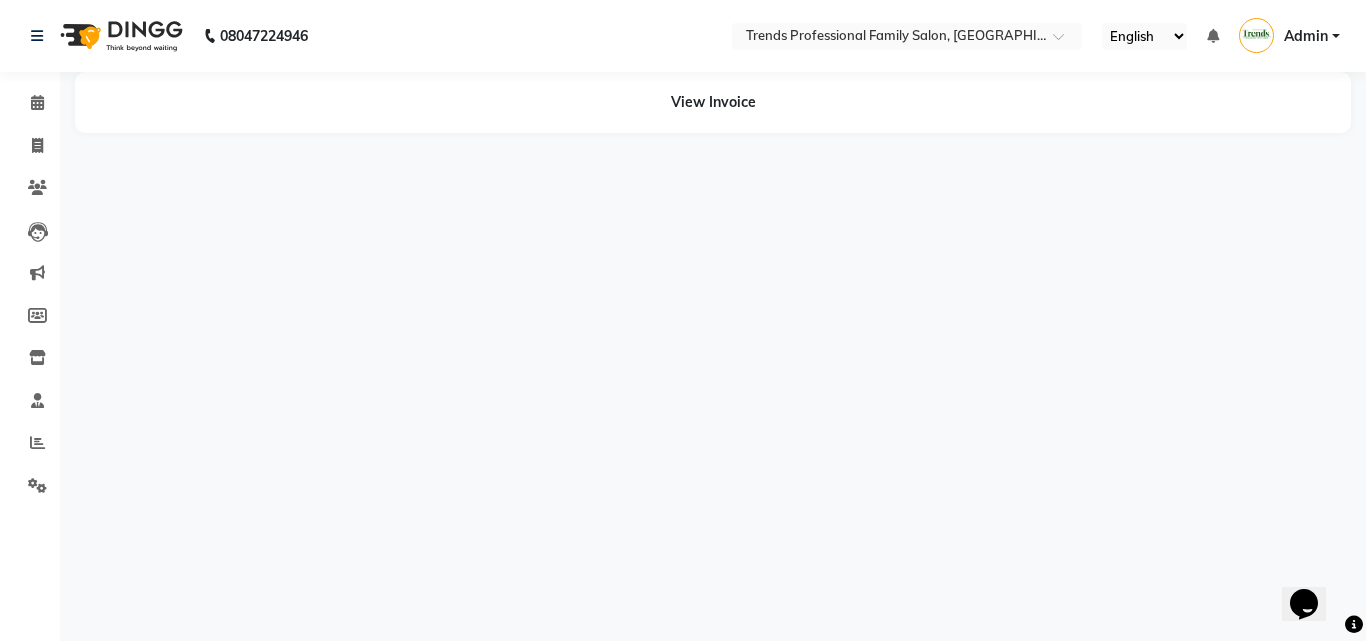 scroll, scrollTop: 0, scrollLeft: 0, axis: both 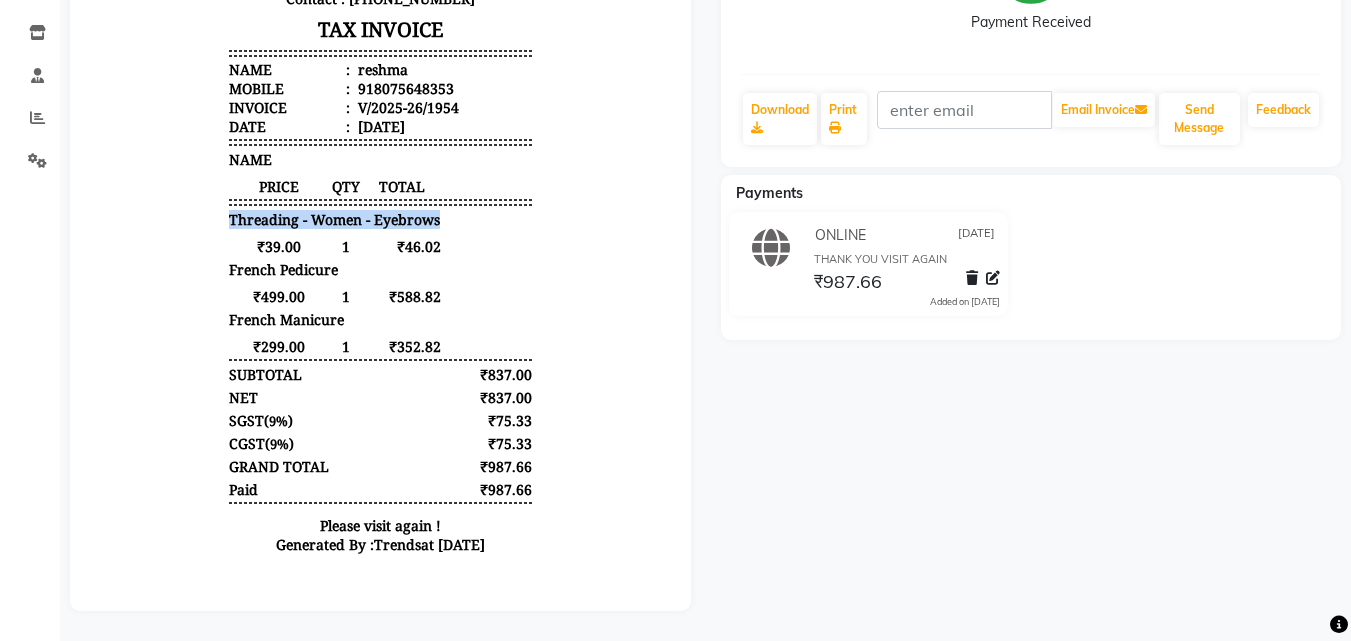 drag, startPoint x: 462, startPoint y: 246, endPoint x: 195, endPoint y: 235, distance: 267.2265 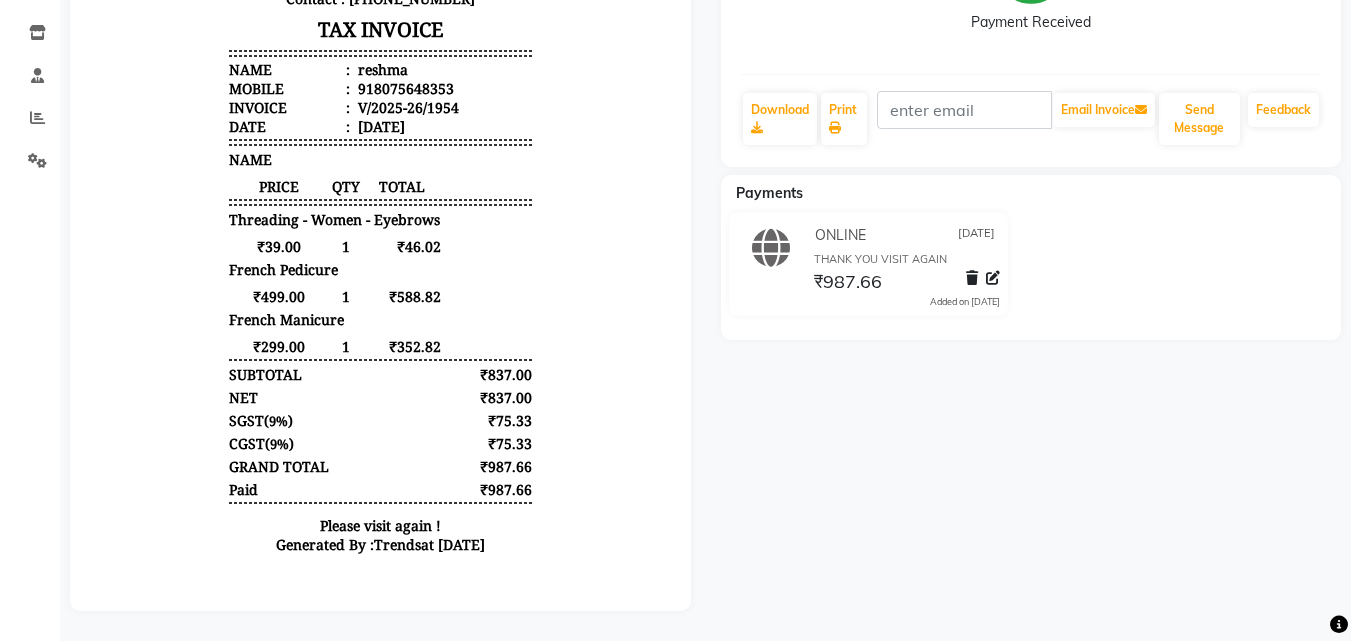 scroll, scrollTop: 16, scrollLeft: 0, axis: vertical 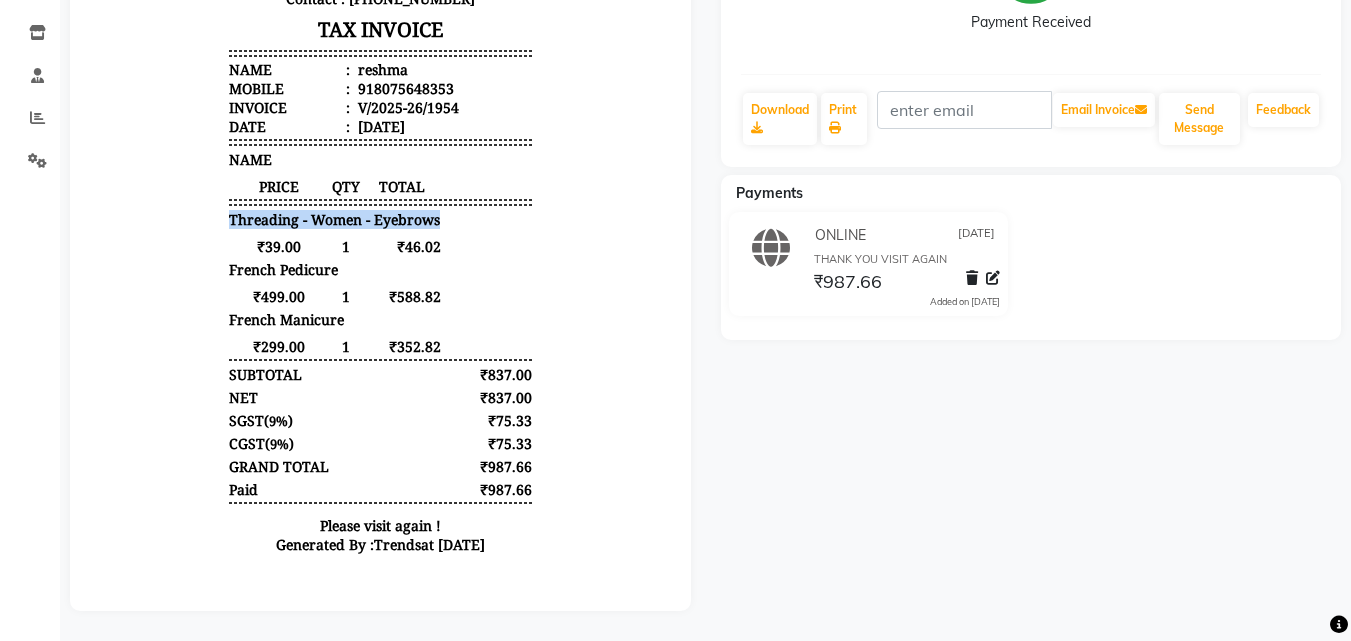 drag, startPoint x: 434, startPoint y: 214, endPoint x: 194, endPoint y: 214, distance: 240 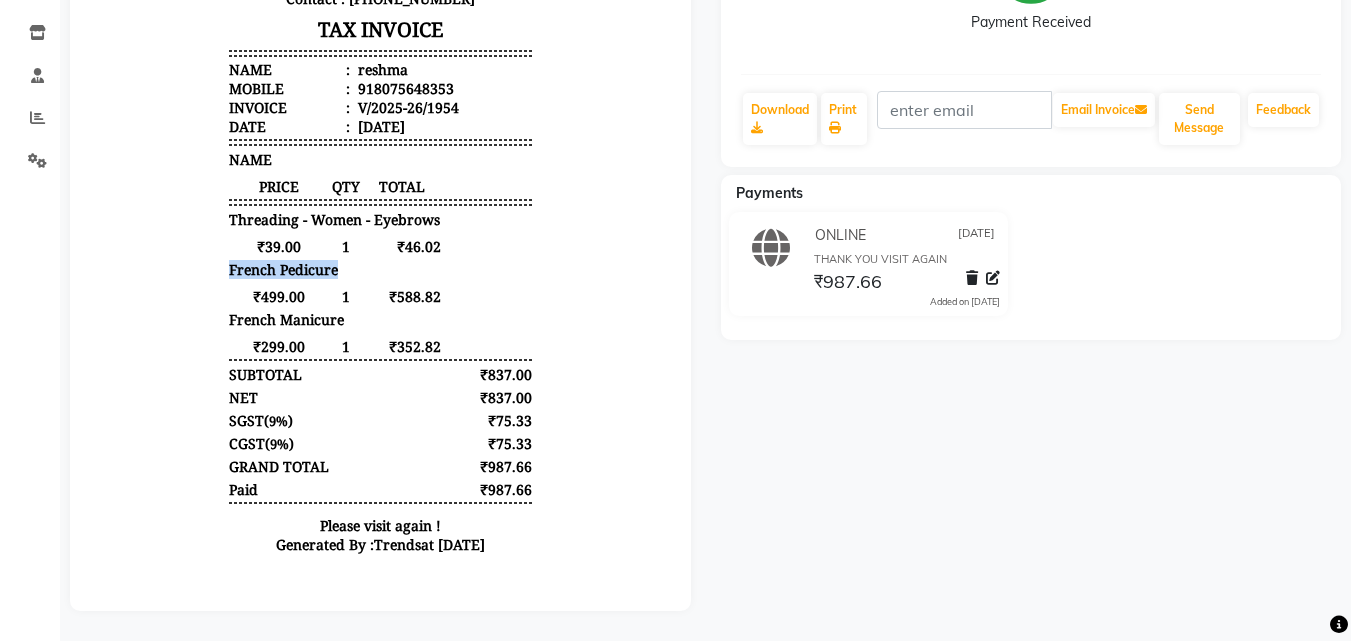 drag, startPoint x: 449, startPoint y: 279, endPoint x: 207, endPoint y: 268, distance: 242.24988 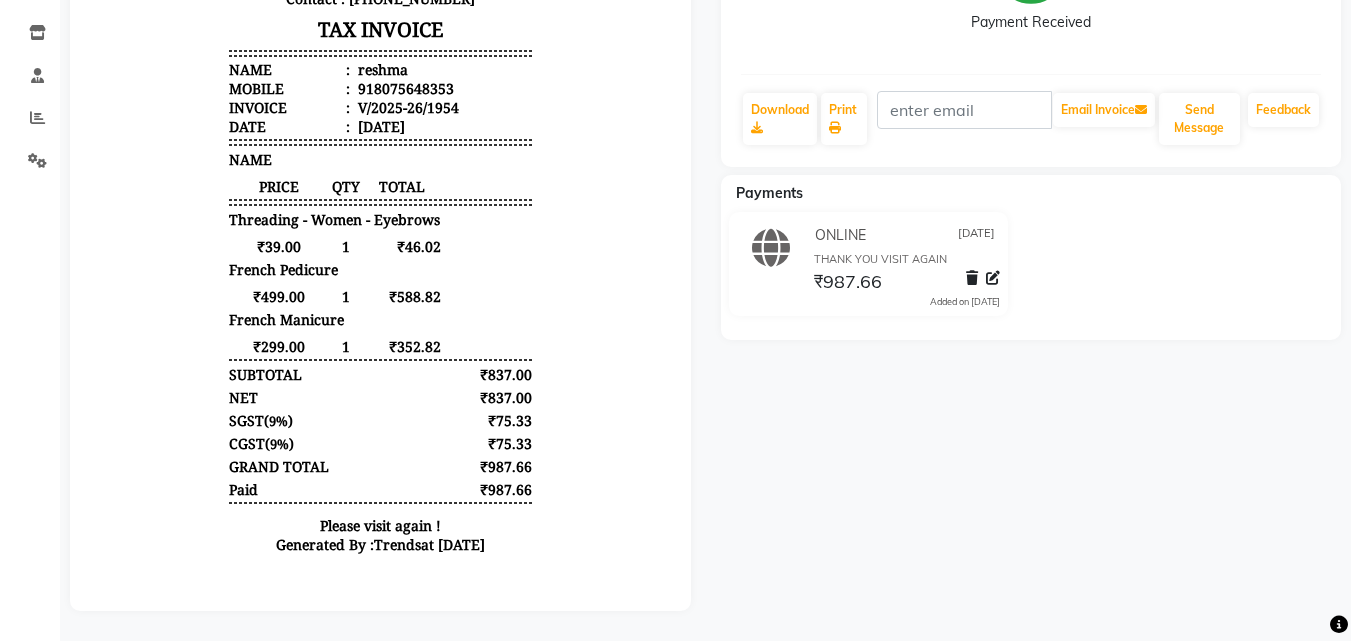 click on "₹499.00
1
₹588.82" at bounding box center (380, 296) 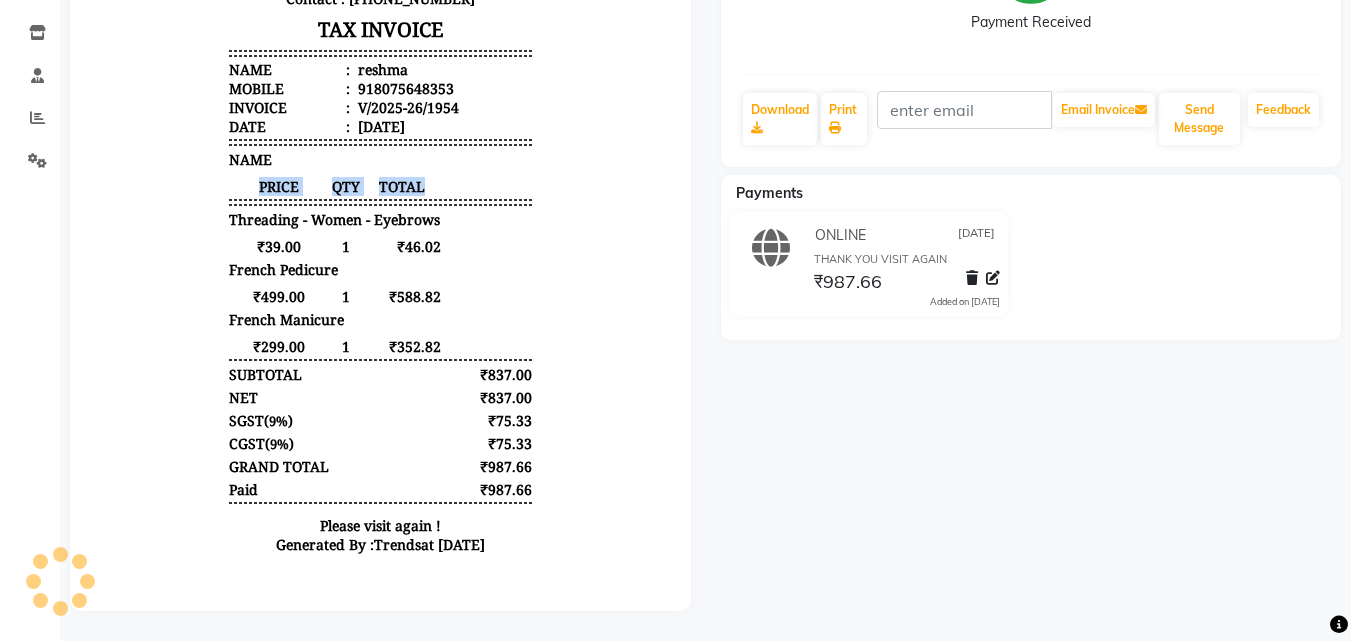drag, startPoint x: 422, startPoint y: 177, endPoint x: 200, endPoint y: 181, distance: 222.03603 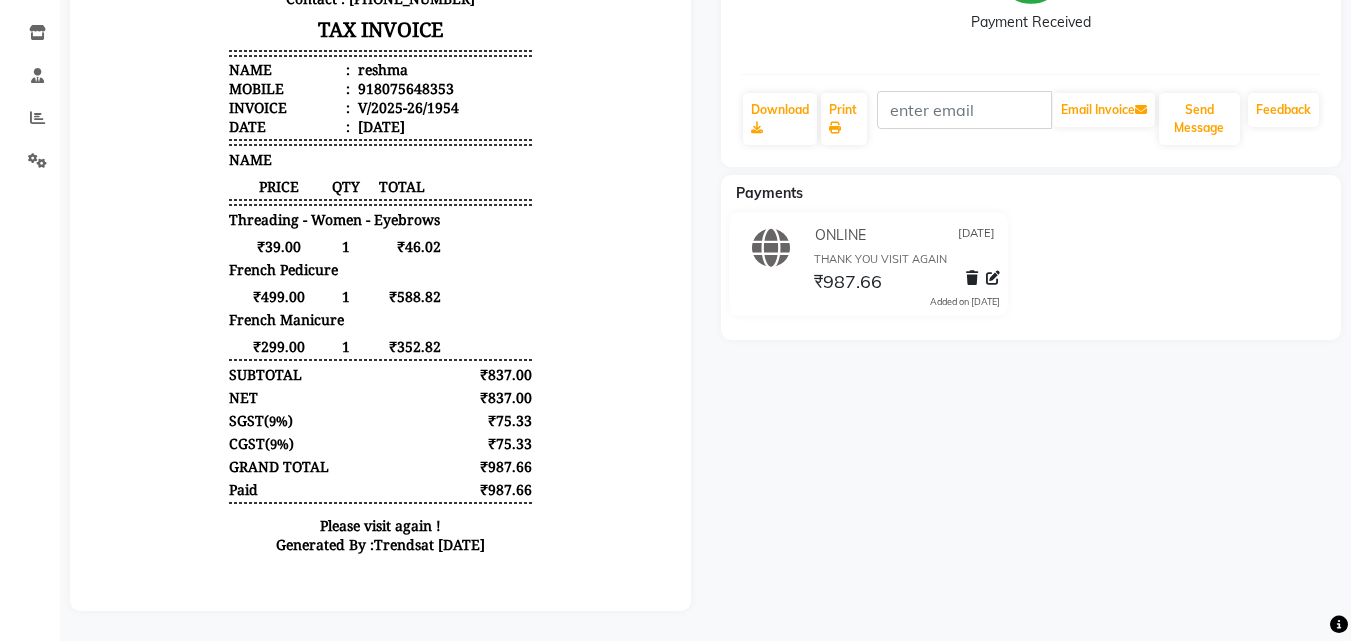 click on "NAME" at bounding box center [380, 159] 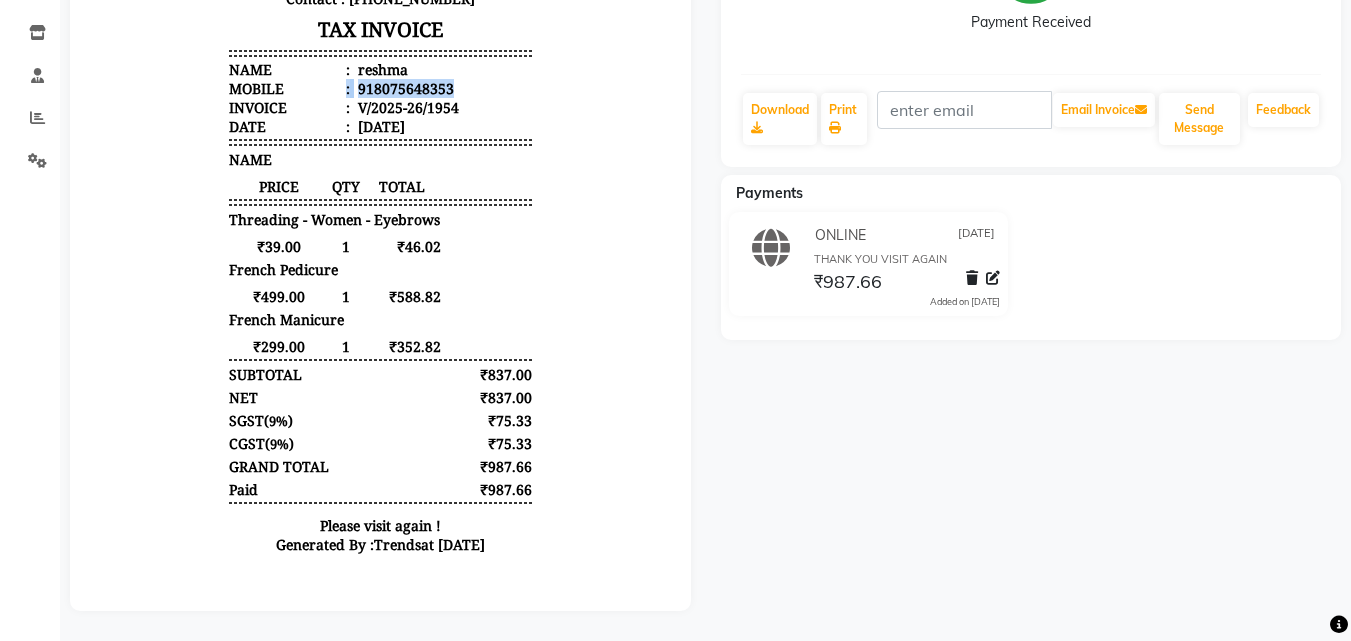 drag, startPoint x: 451, startPoint y: 89, endPoint x: 327, endPoint y: 86, distance: 124.036285 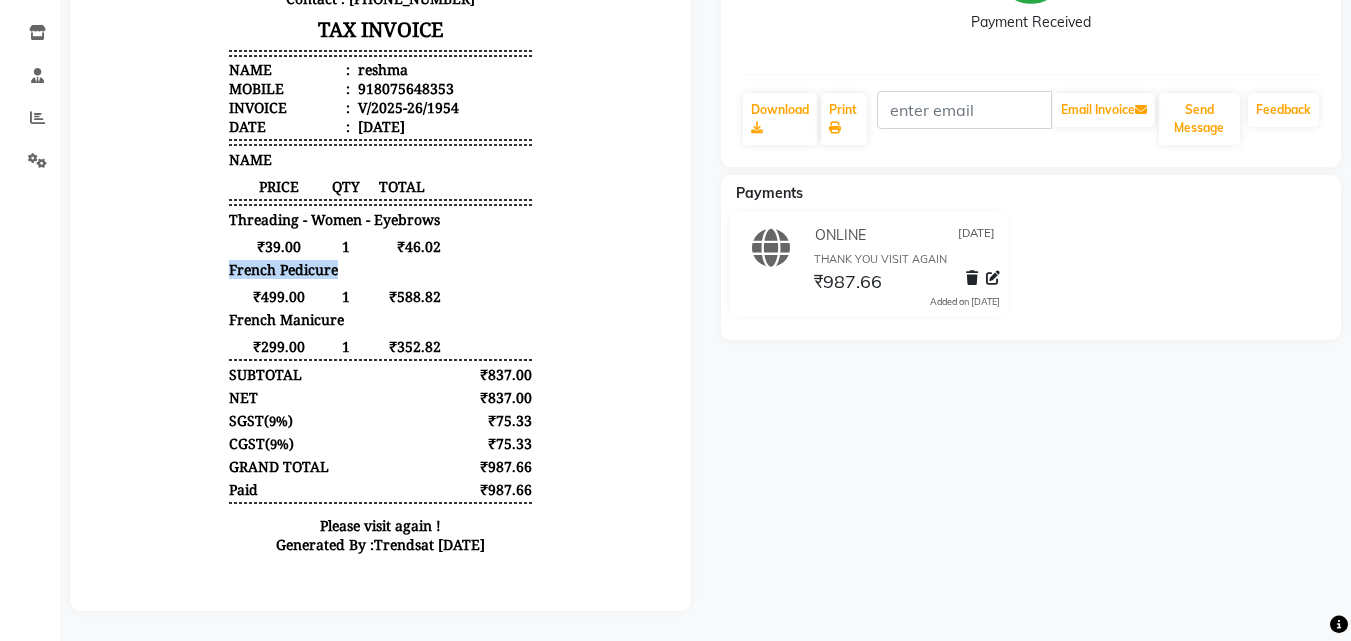 drag, startPoint x: 331, startPoint y: 265, endPoint x: 198, endPoint y: 263, distance: 133.01503 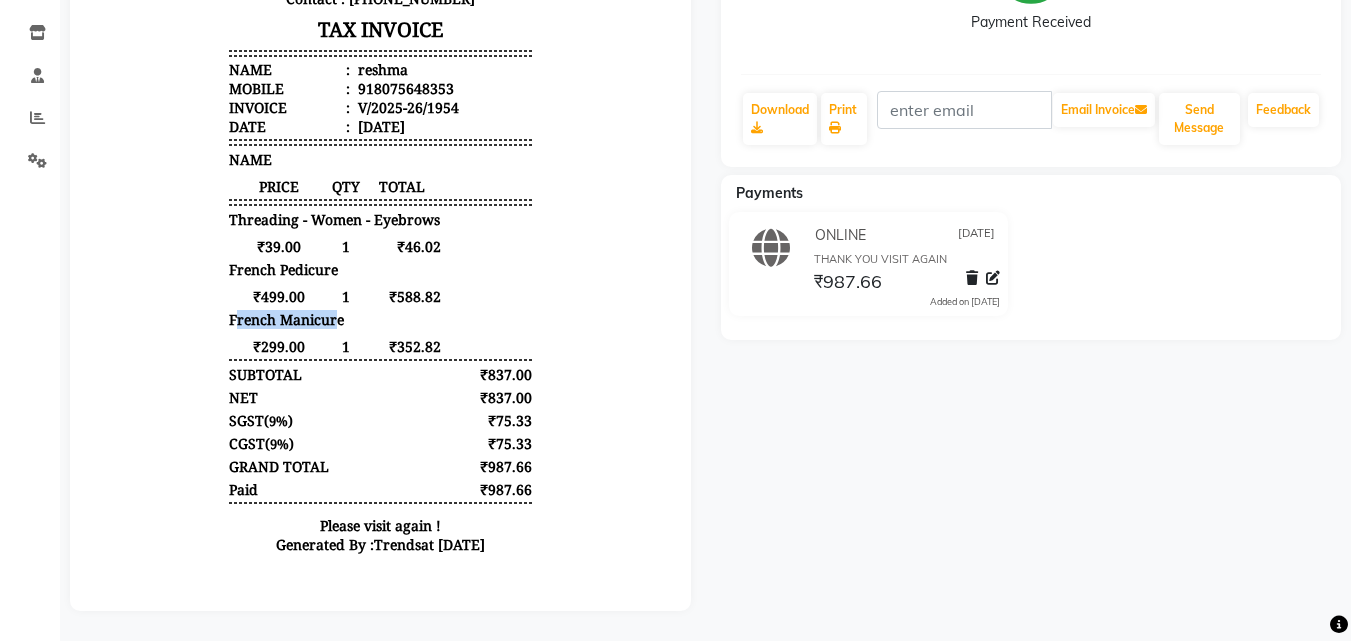 drag, startPoint x: 308, startPoint y: 329, endPoint x: 211, endPoint y: 323, distance: 97.18539 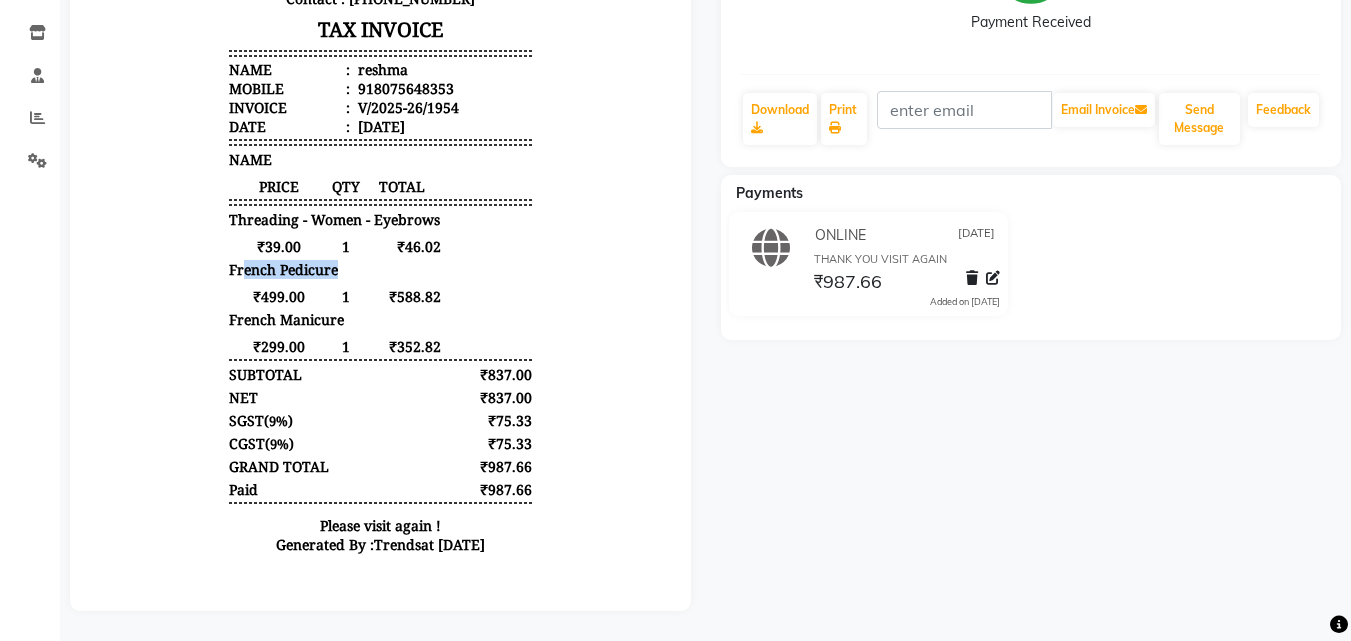drag, startPoint x: 229, startPoint y: 271, endPoint x: 334, endPoint y: 267, distance: 105.076164 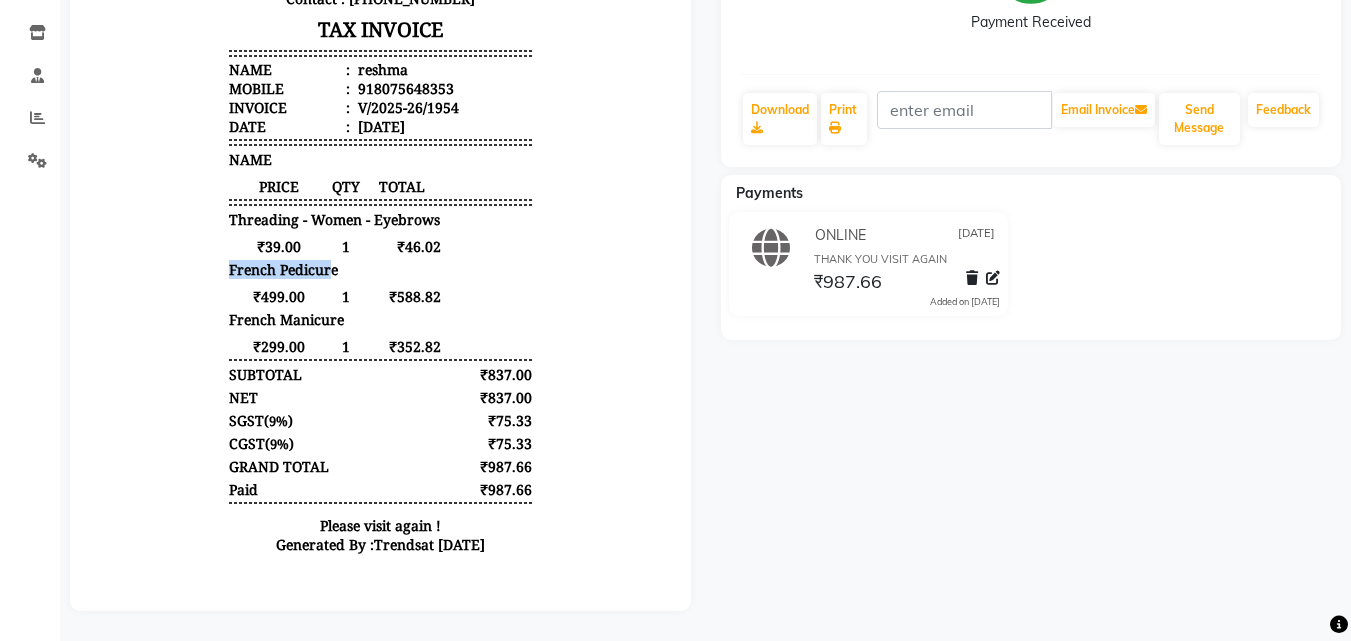 drag, startPoint x: 311, startPoint y: 270, endPoint x: 175, endPoint y: 276, distance: 136.1323 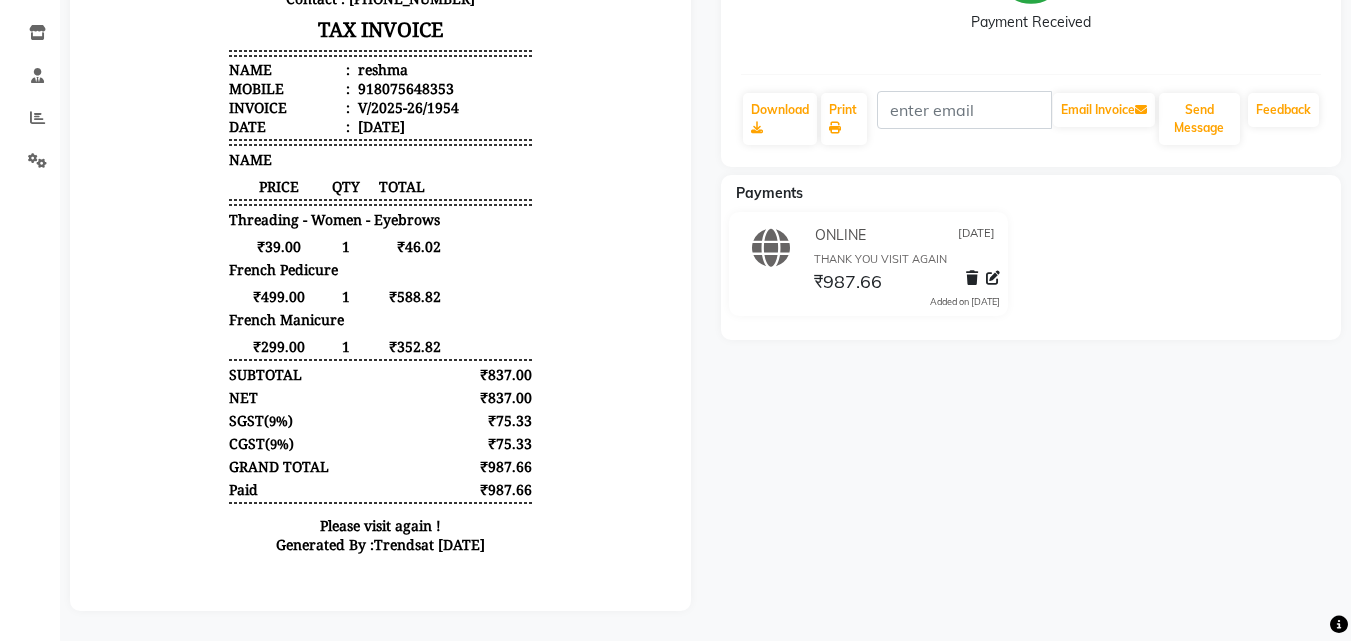 drag, startPoint x: 523, startPoint y: 350, endPoint x: 481, endPoint y: 349, distance: 42.0119 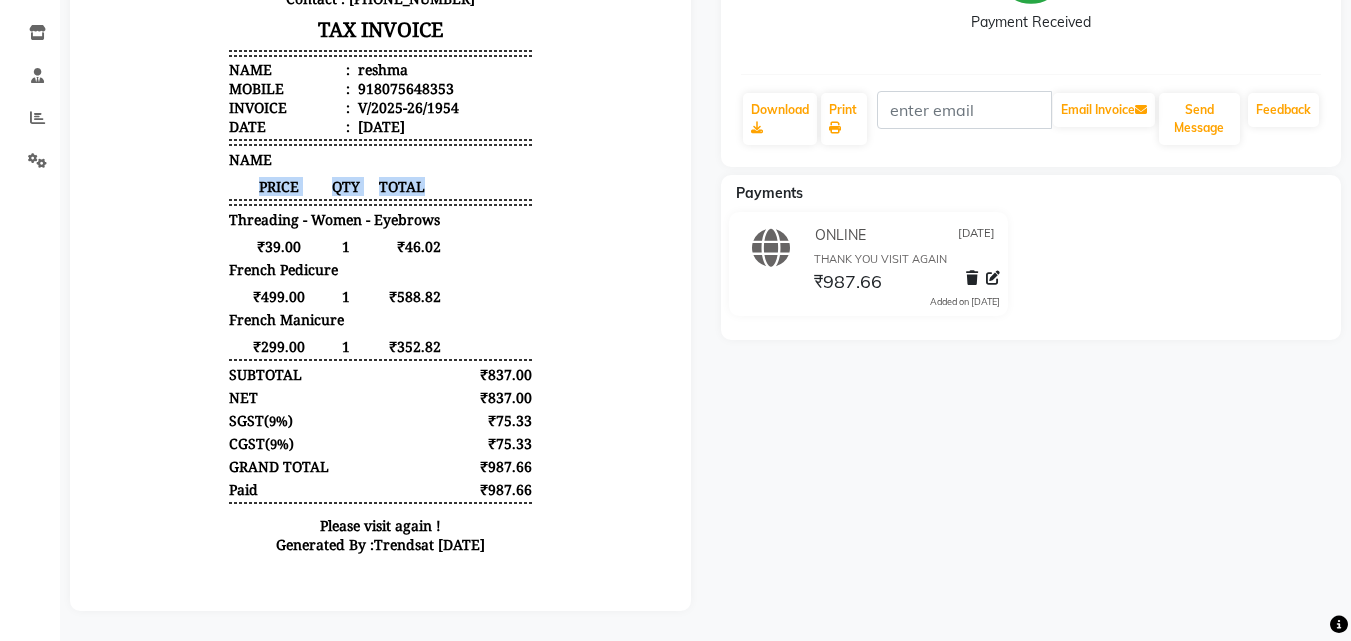 drag, startPoint x: 517, startPoint y: 199, endPoint x: 243, endPoint y: 185, distance: 274.35742 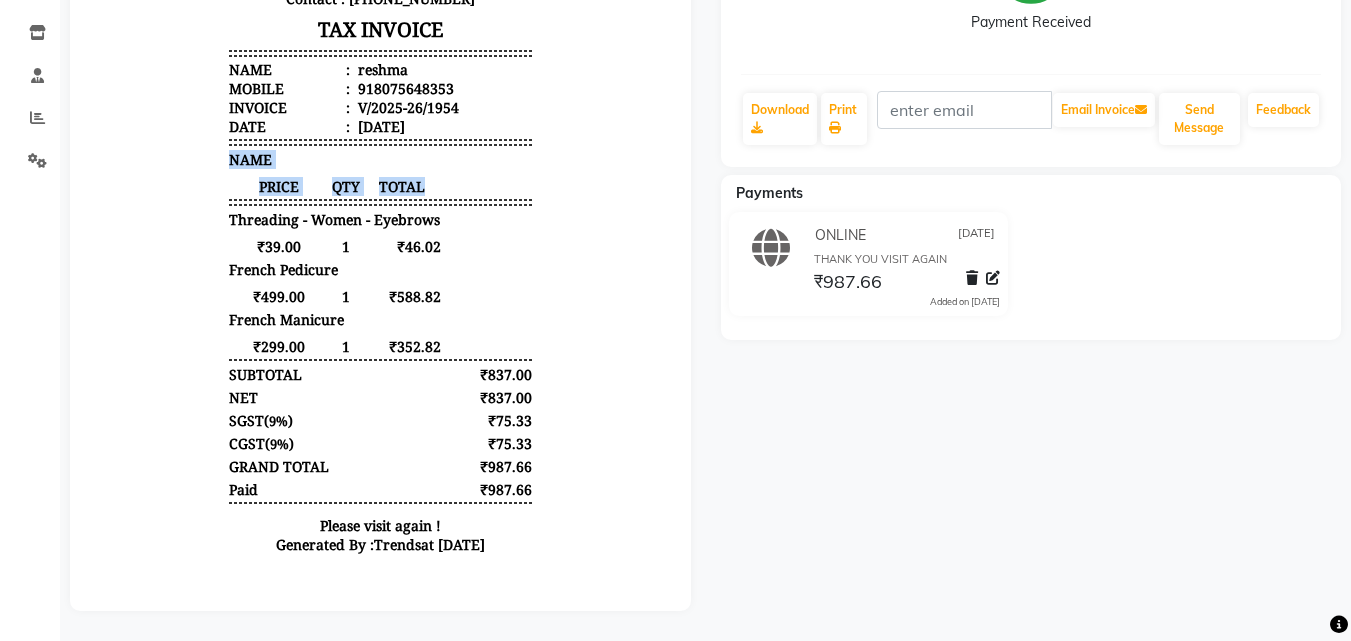 drag, startPoint x: 199, startPoint y: 160, endPoint x: 413, endPoint y: 190, distance: 216.09258 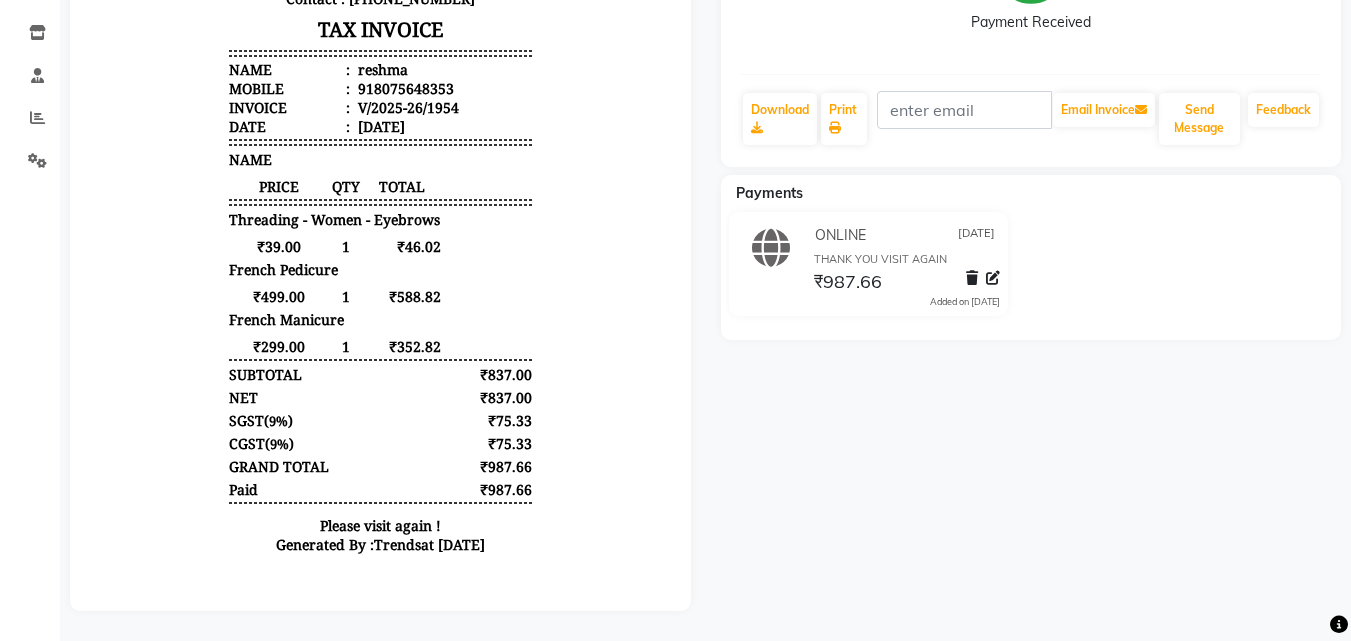 click on "TRENDS PROFESSINAL FAMILY SALON
No.34, Count No.134/35, 2nd Floor, Nelamangala,Bengaluru Rural - 562123
GSTN : 29KXBPS3277M1ZH
Contact : 9606996635
TAX INVOICE
Name  :
reshma
Mobile :
918075648353
Invoice  :
V/2025-26/1954
Date  : NAME" at bounding box center (380, 212) 